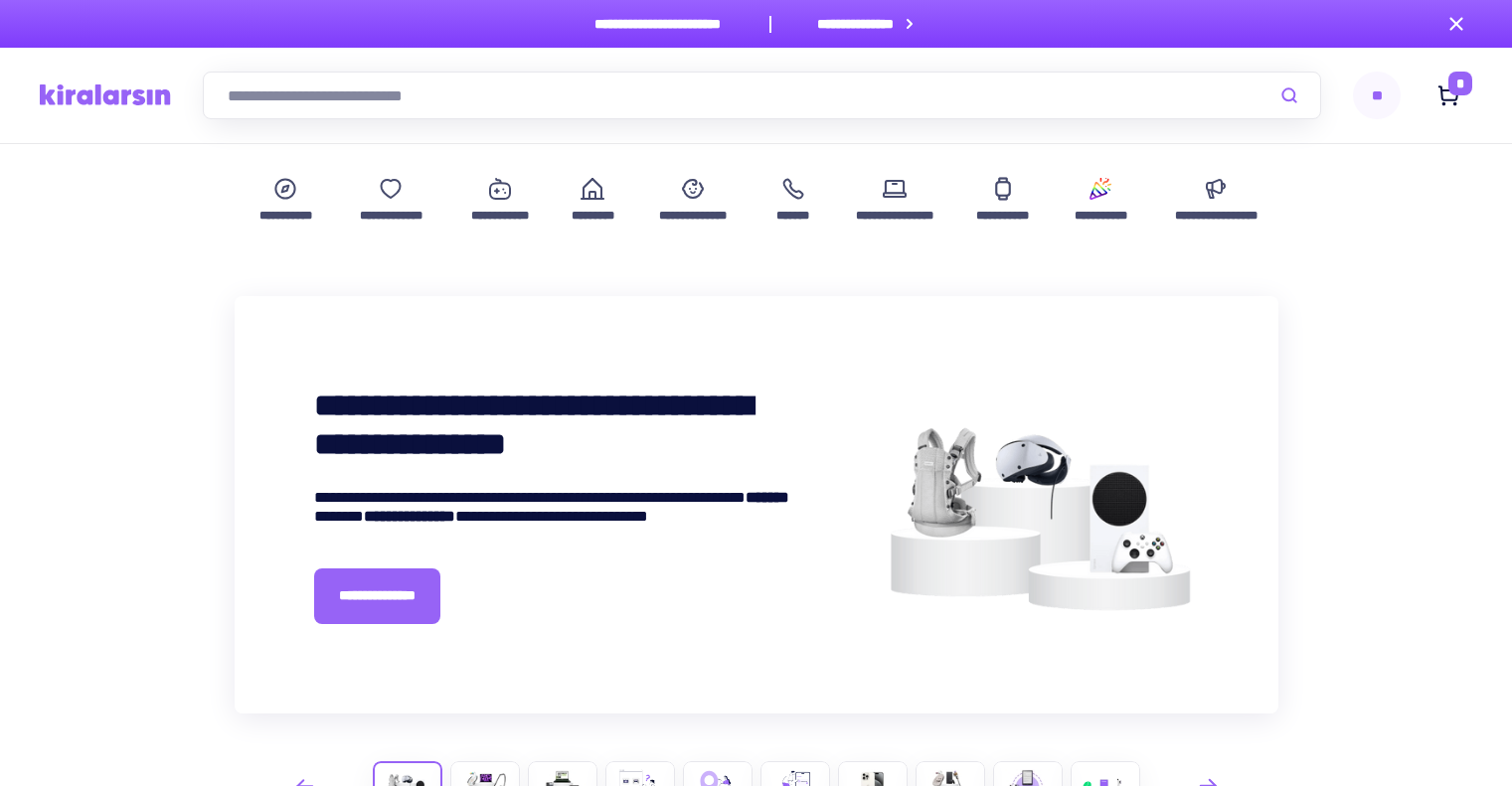 scroll, scrollTop: 0, scrollLeft: 0, axis: both 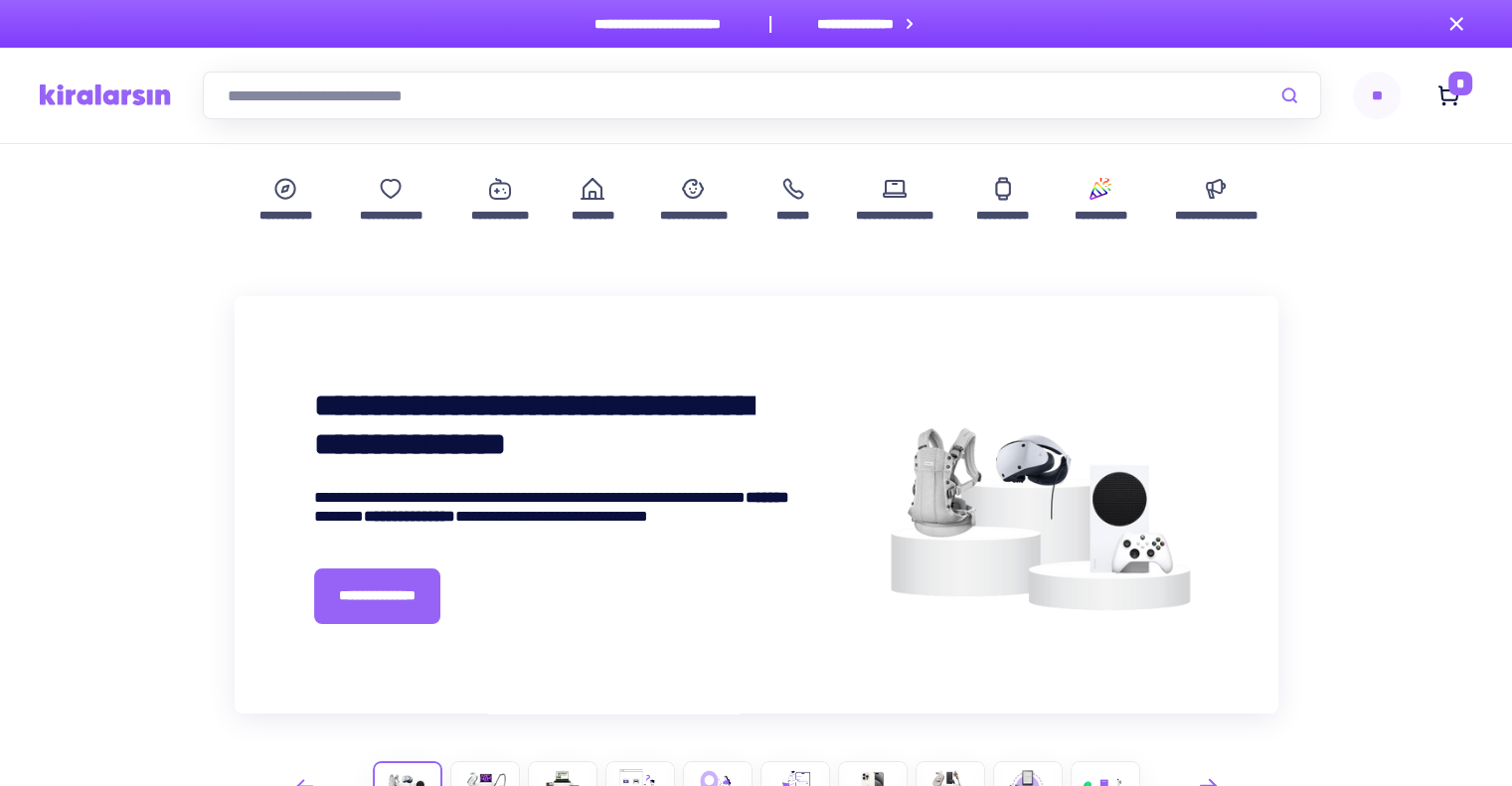 click on "*" at bounding box center [1448, 95] 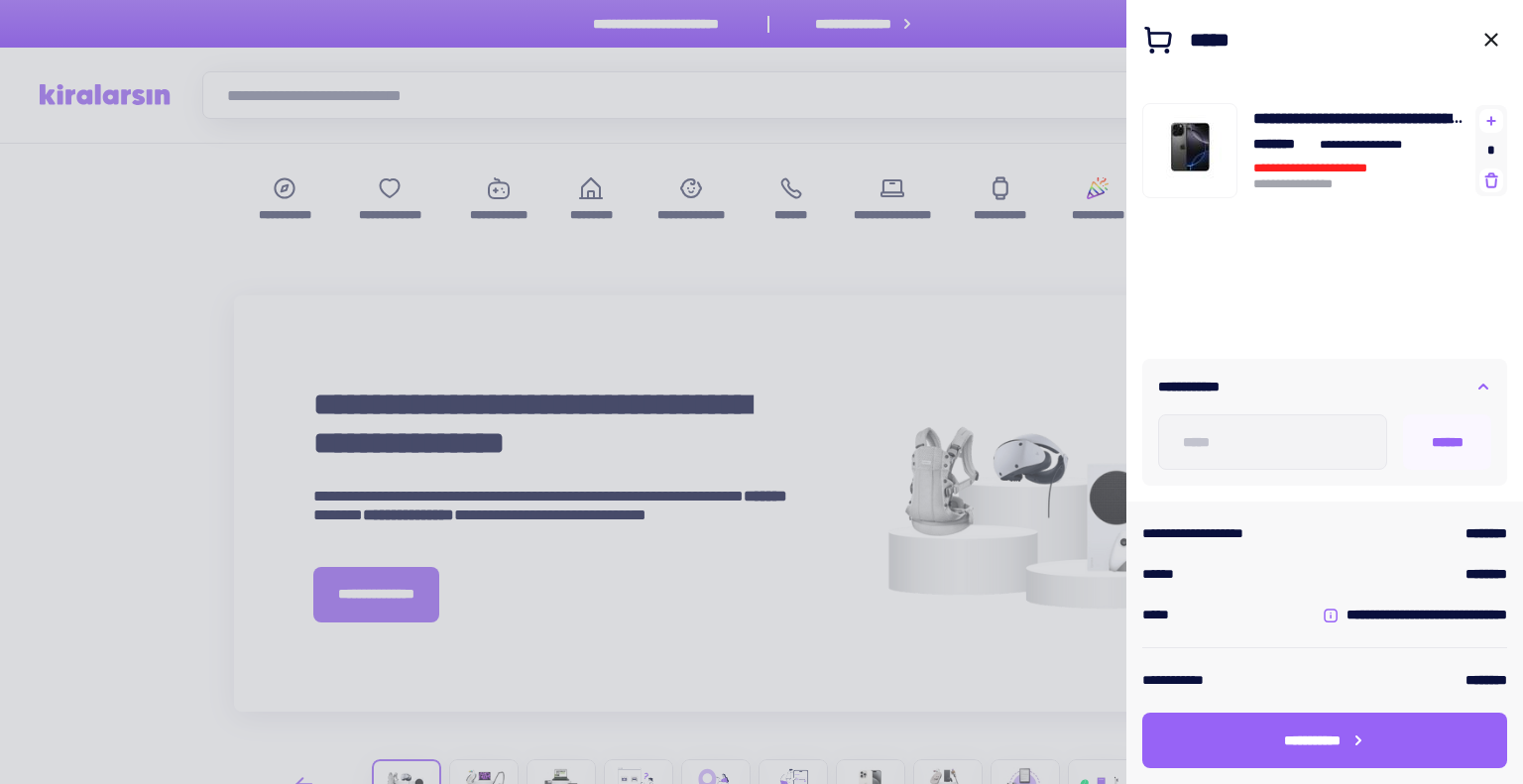 click on "**********" at bounding box center (1325, 211) 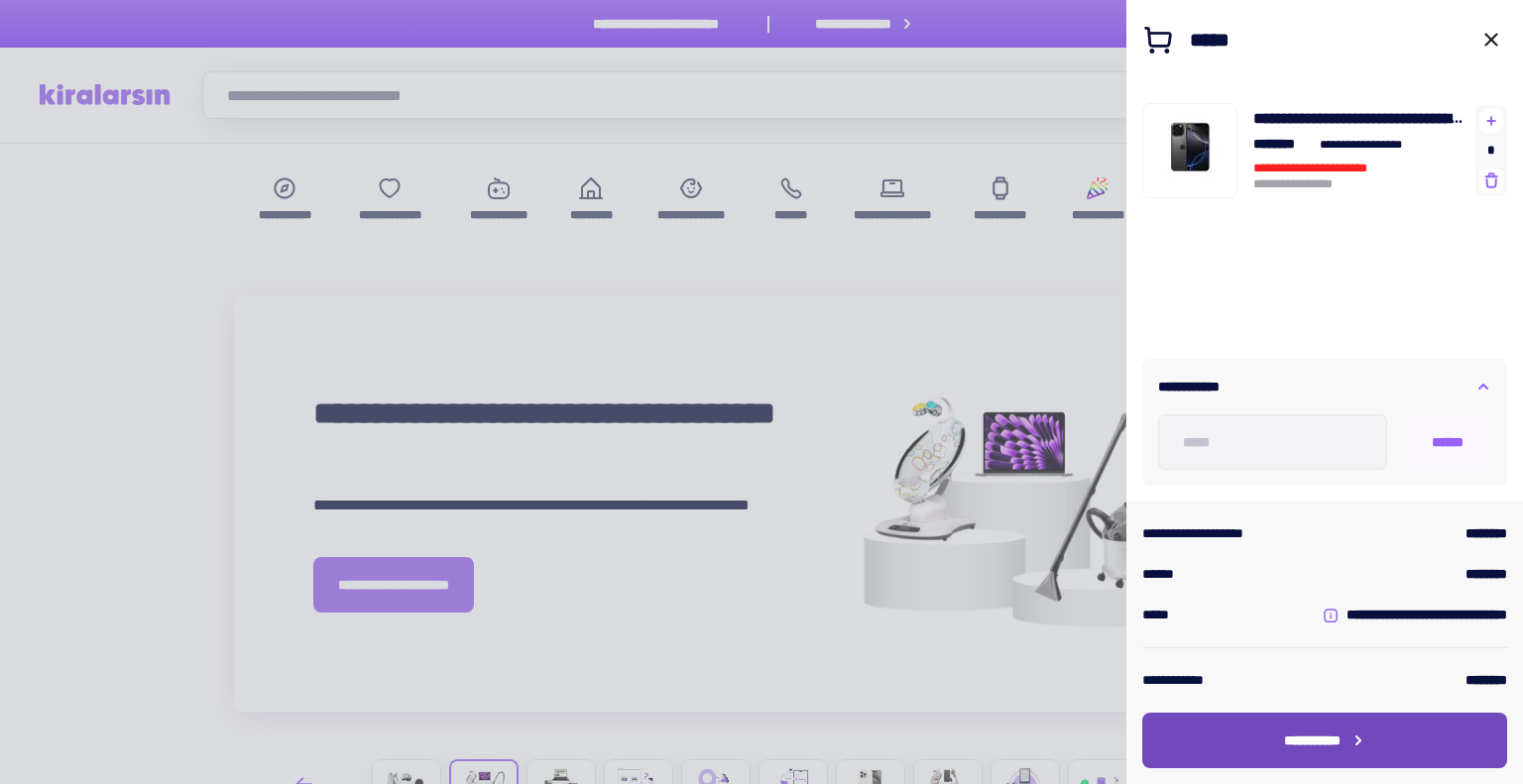 click on "**********" at bounding box center (1325, 740) 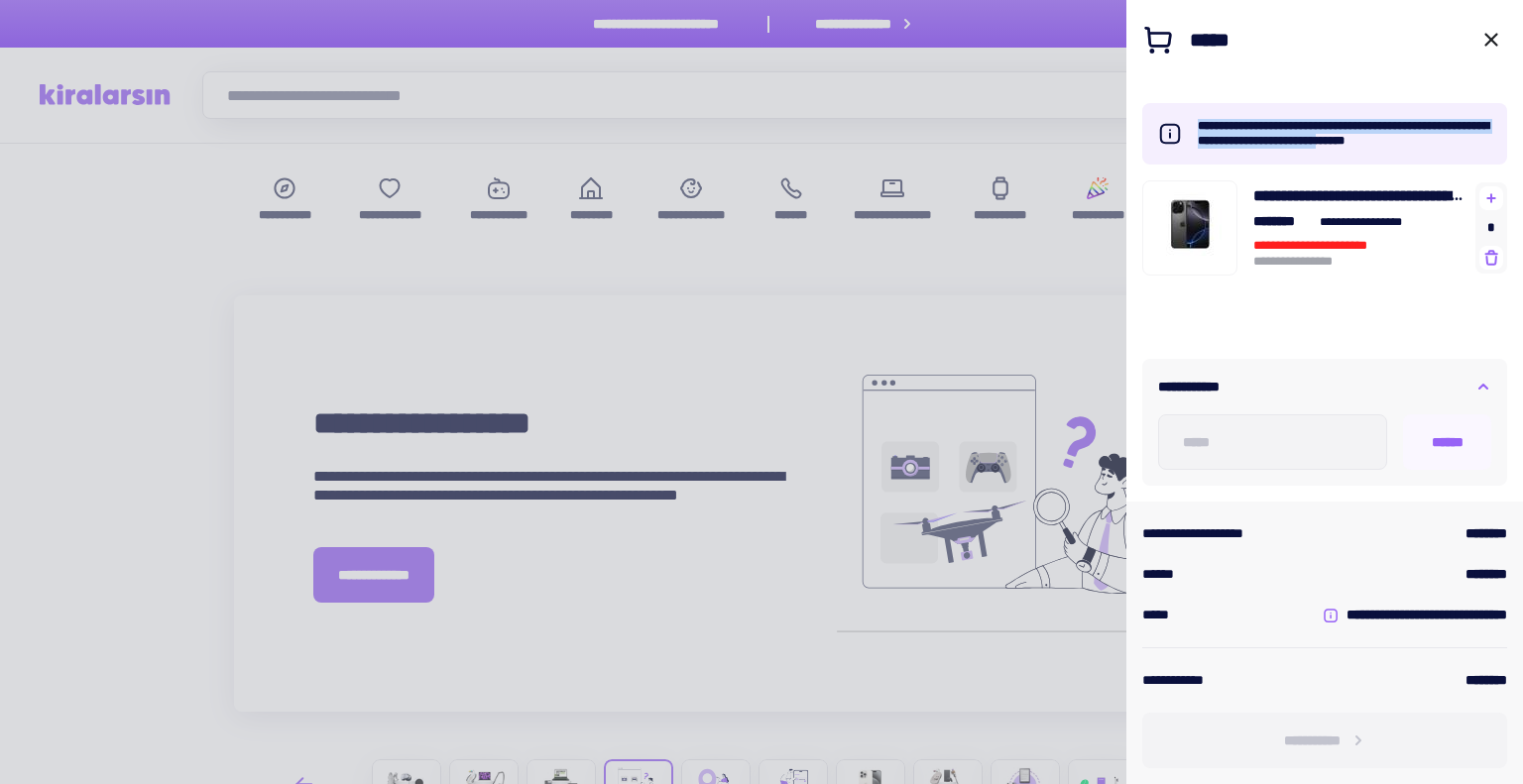 drag, startPoint x: 1385, startPoint y: 144, endPoint x: 1183, endPoint y: 131, distance: 202.4179 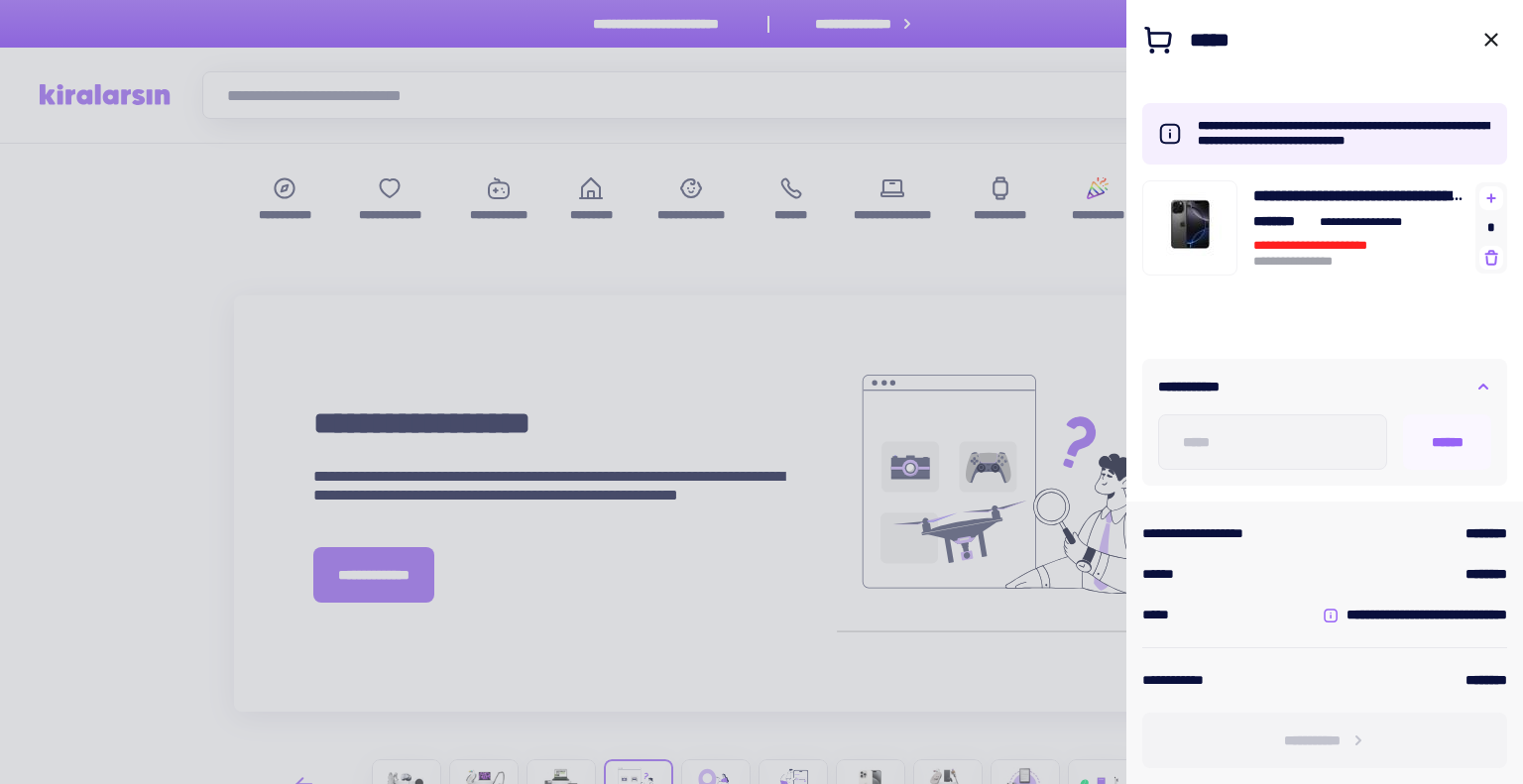 click on "**********" at bounding box center (1345, 134) 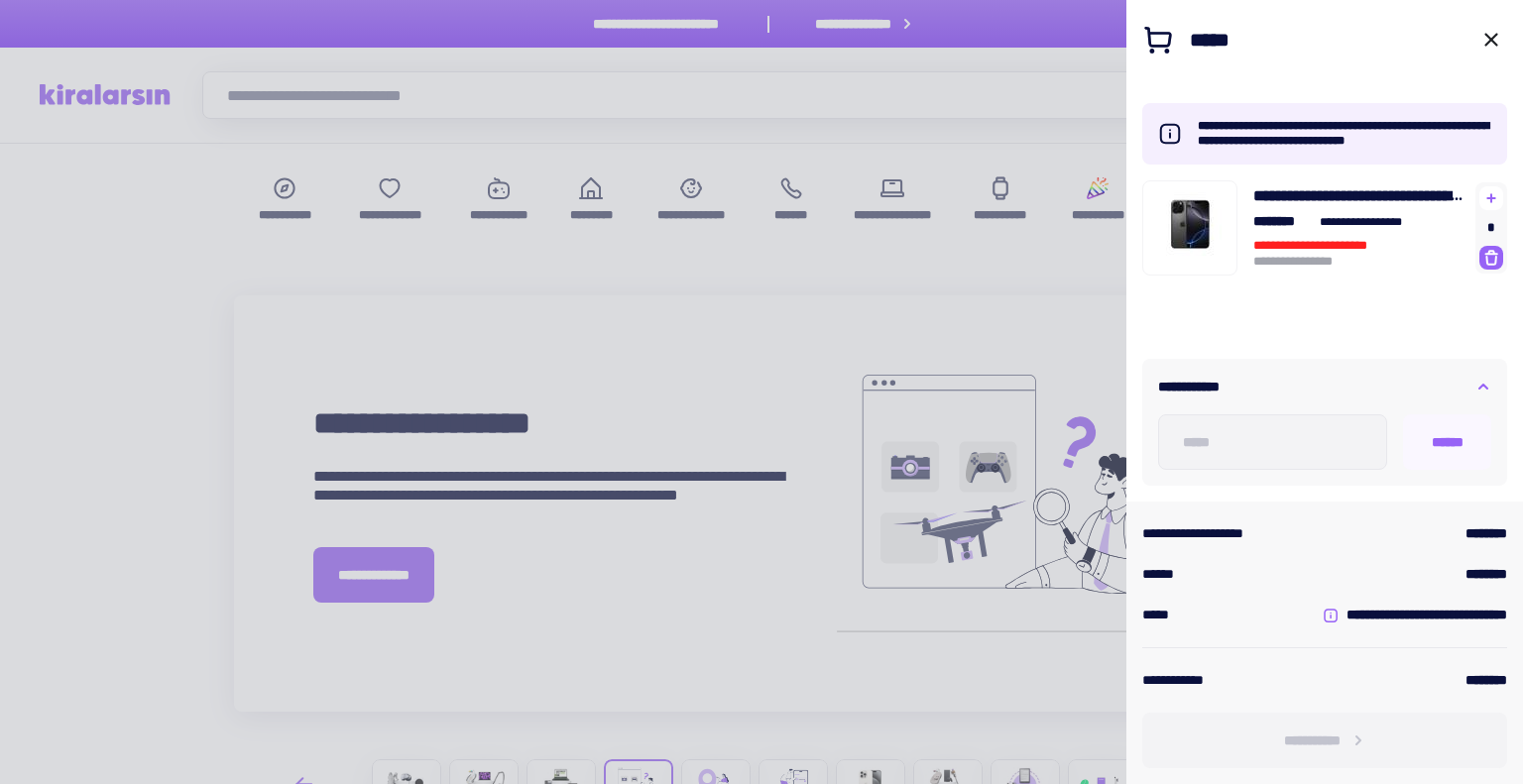 click 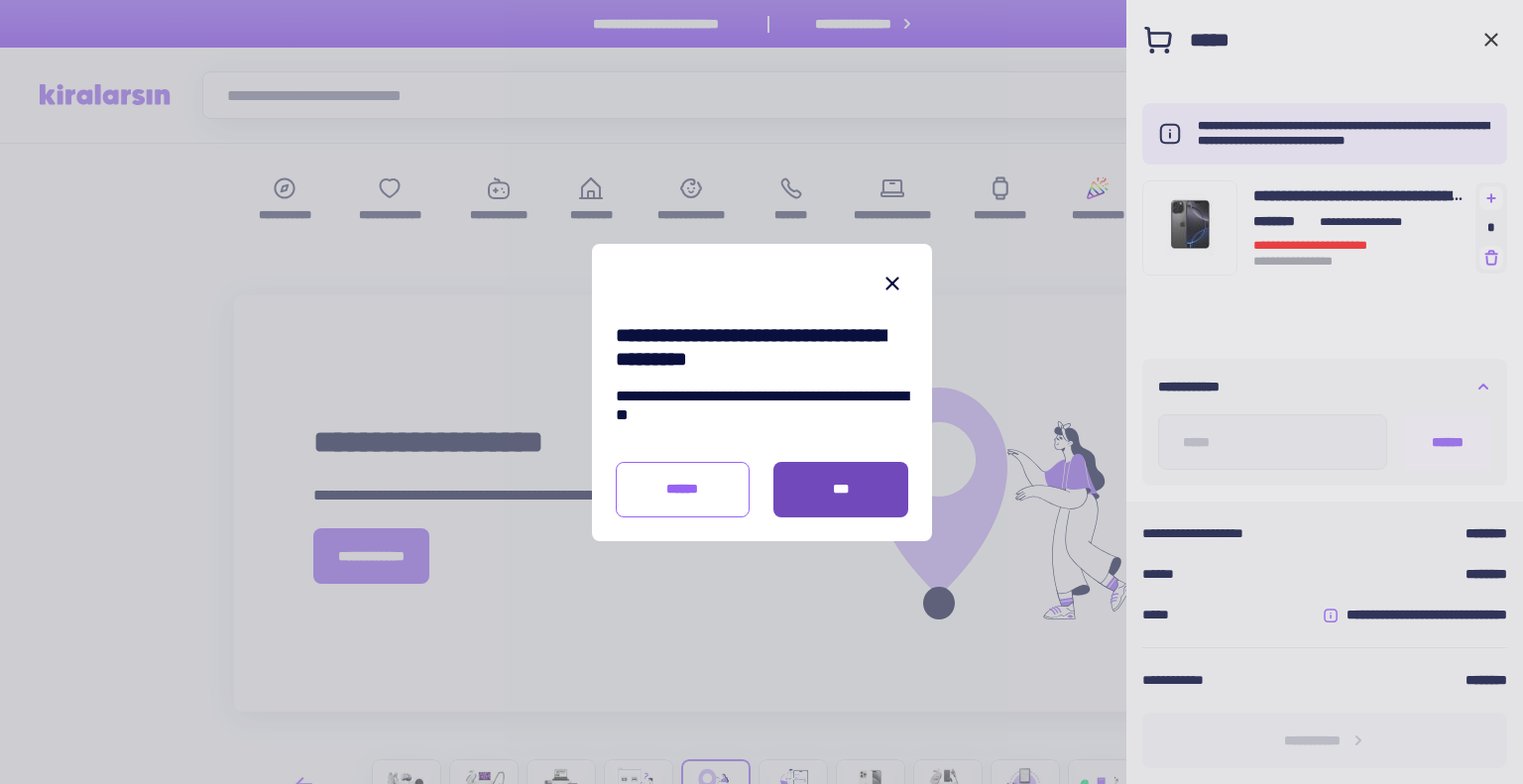 click on "***" at bounding box center (841, 490) 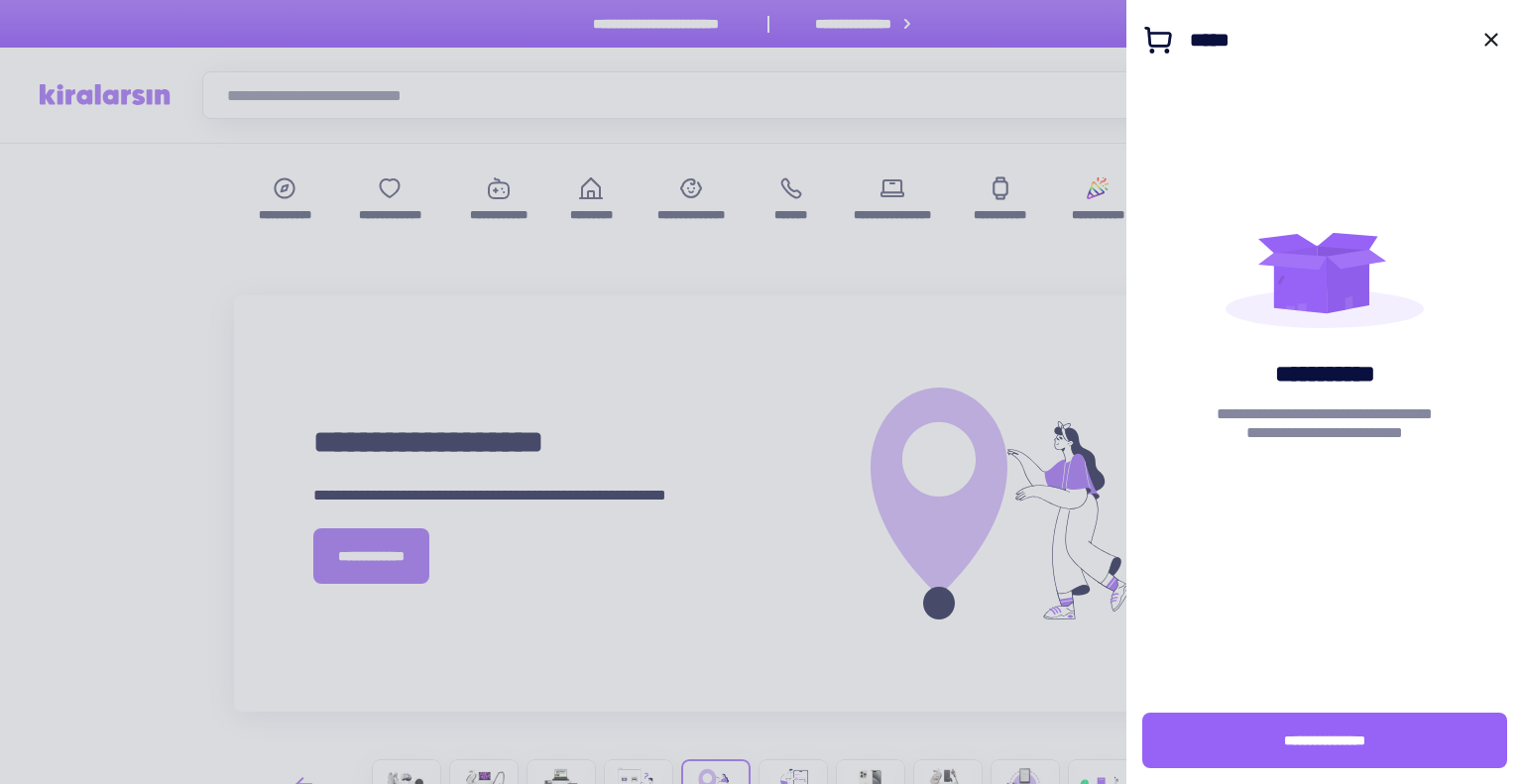 click at bounding box center [762, 392] 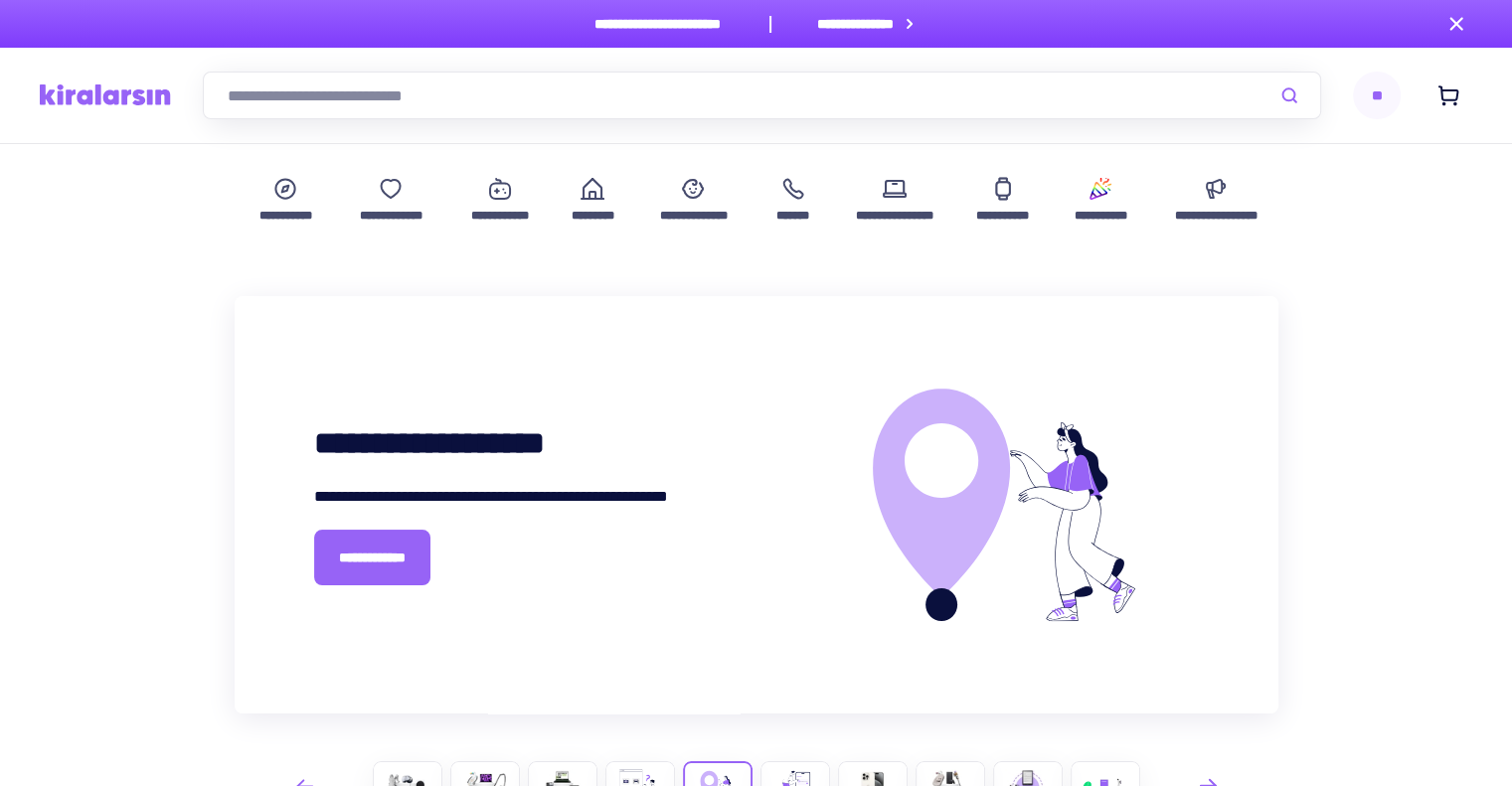 click at bounding box center (761, 95) 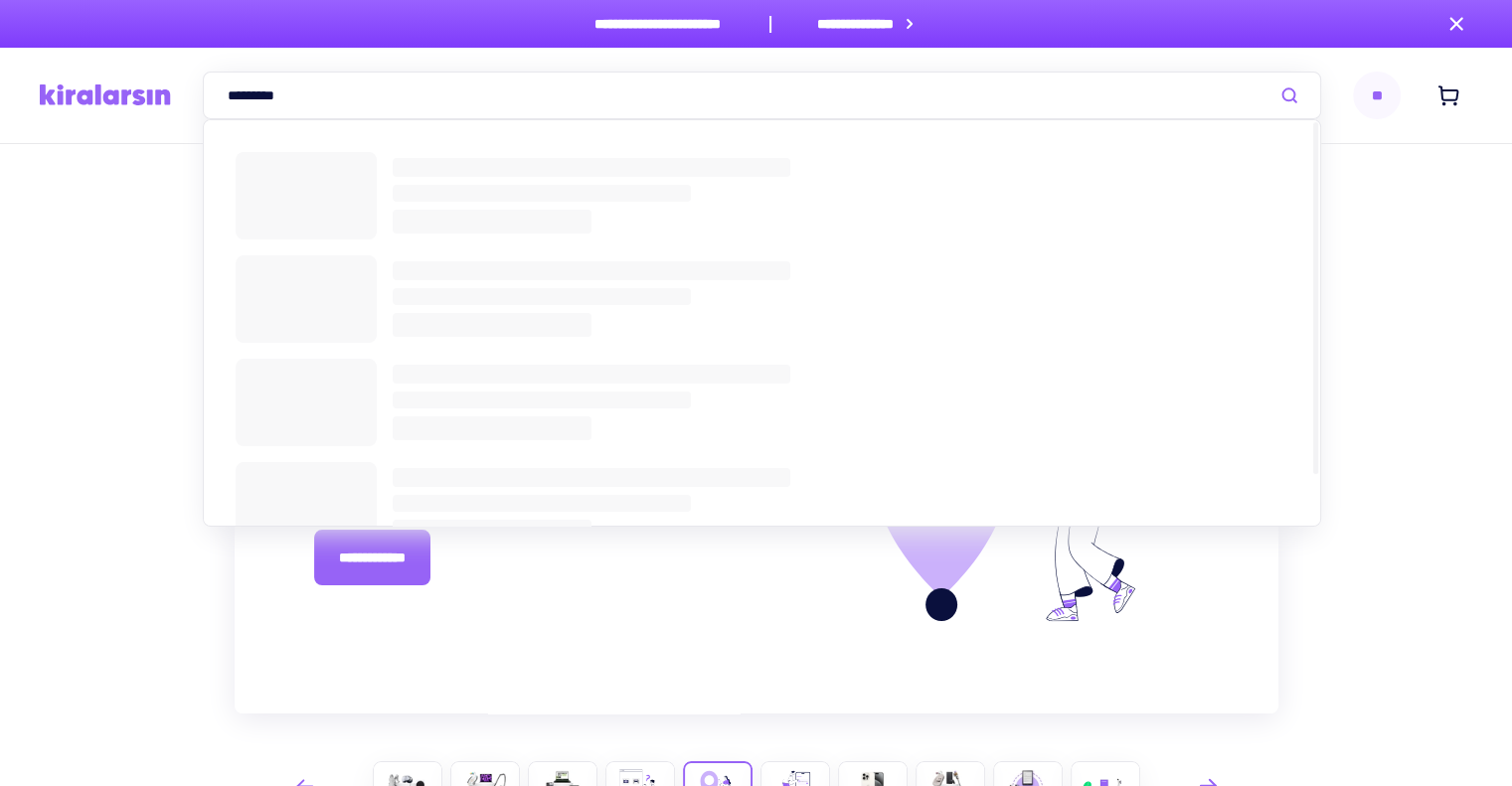type on "*********" 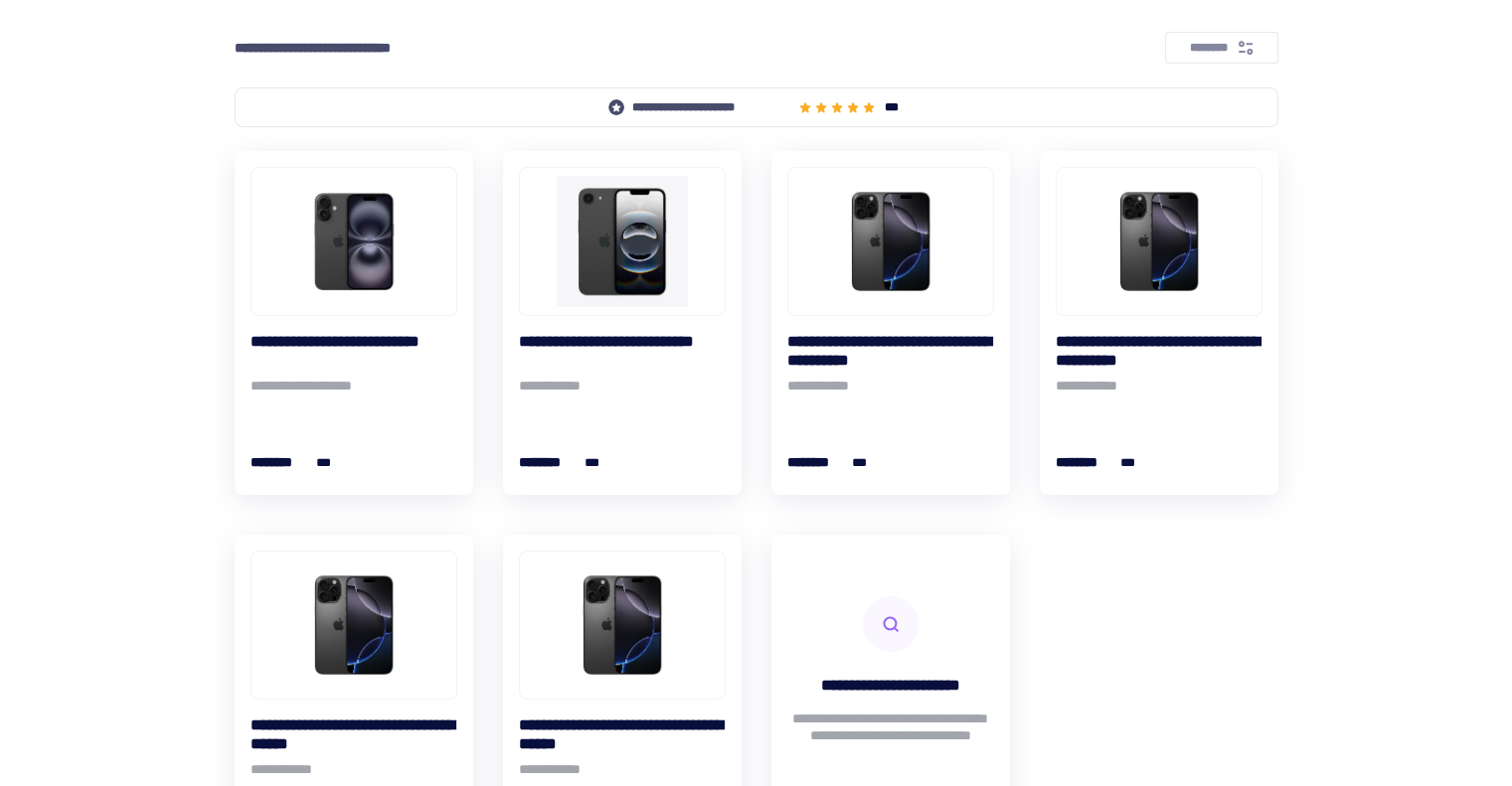 scroll, scrollTop: 254, scrollLeft: 0, axis: vertical 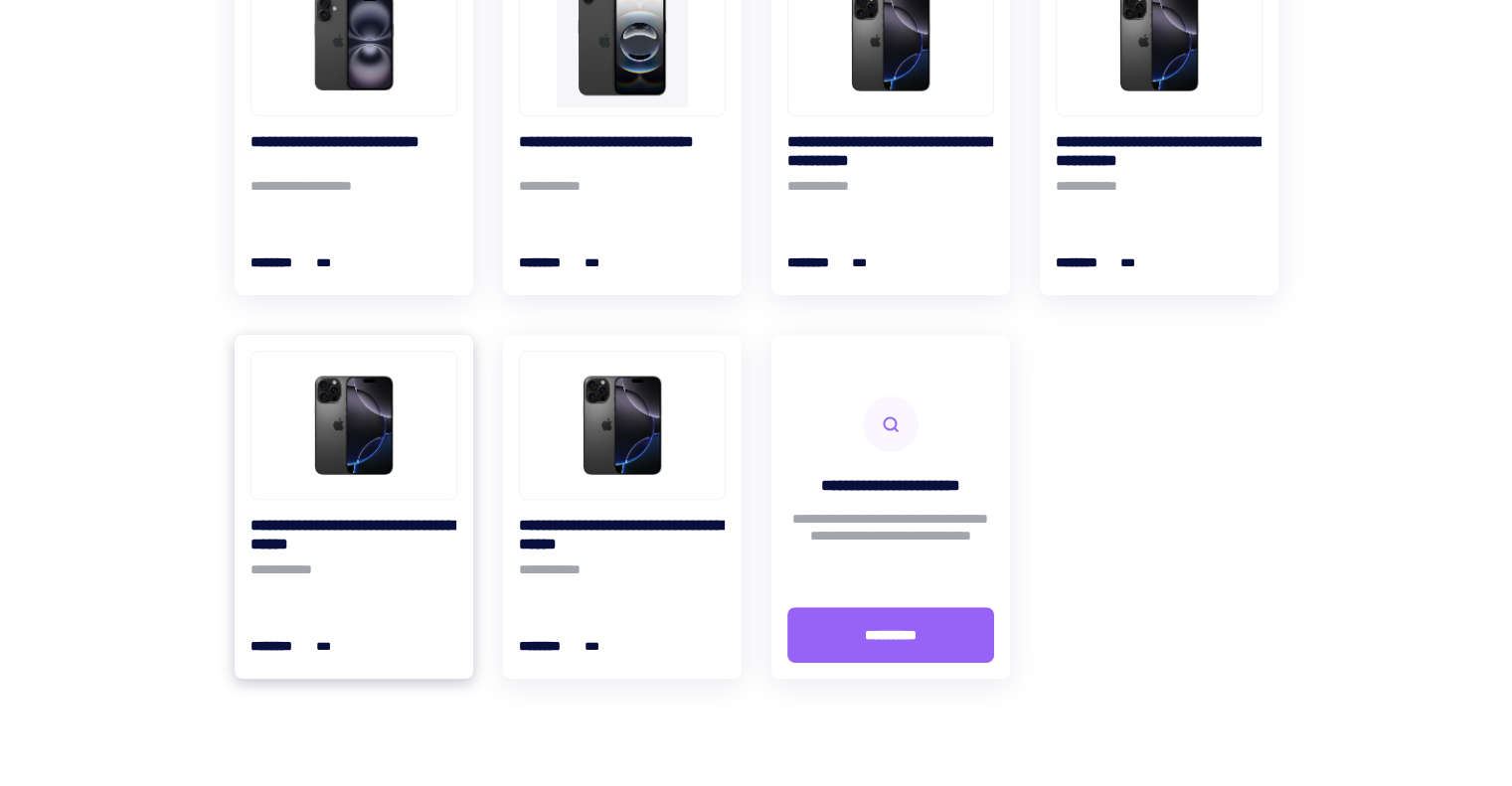 click at bounding box center (354, 425) 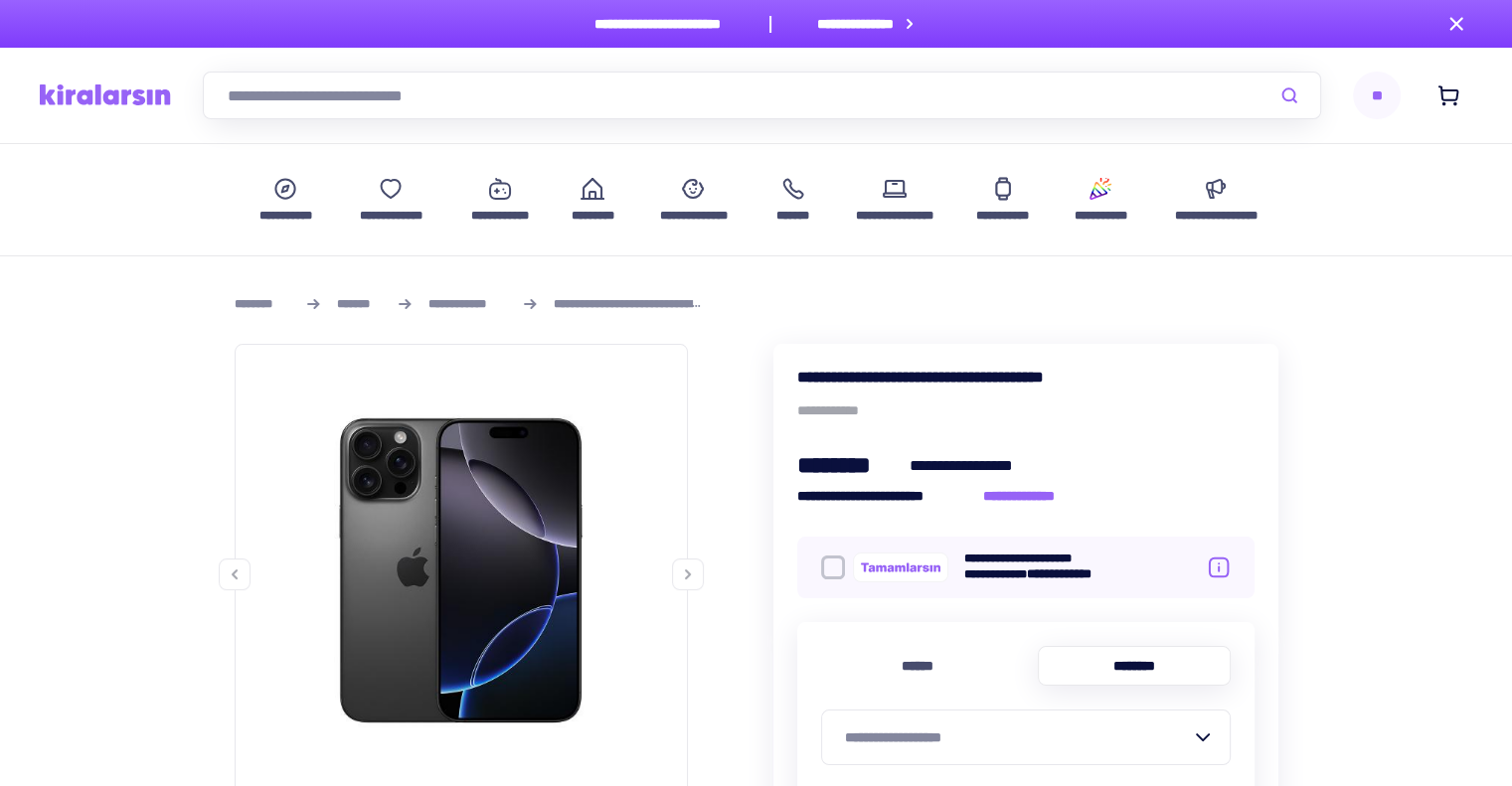 scroll, scrollTop: 238, scrollLeft: 0, axis: vertical 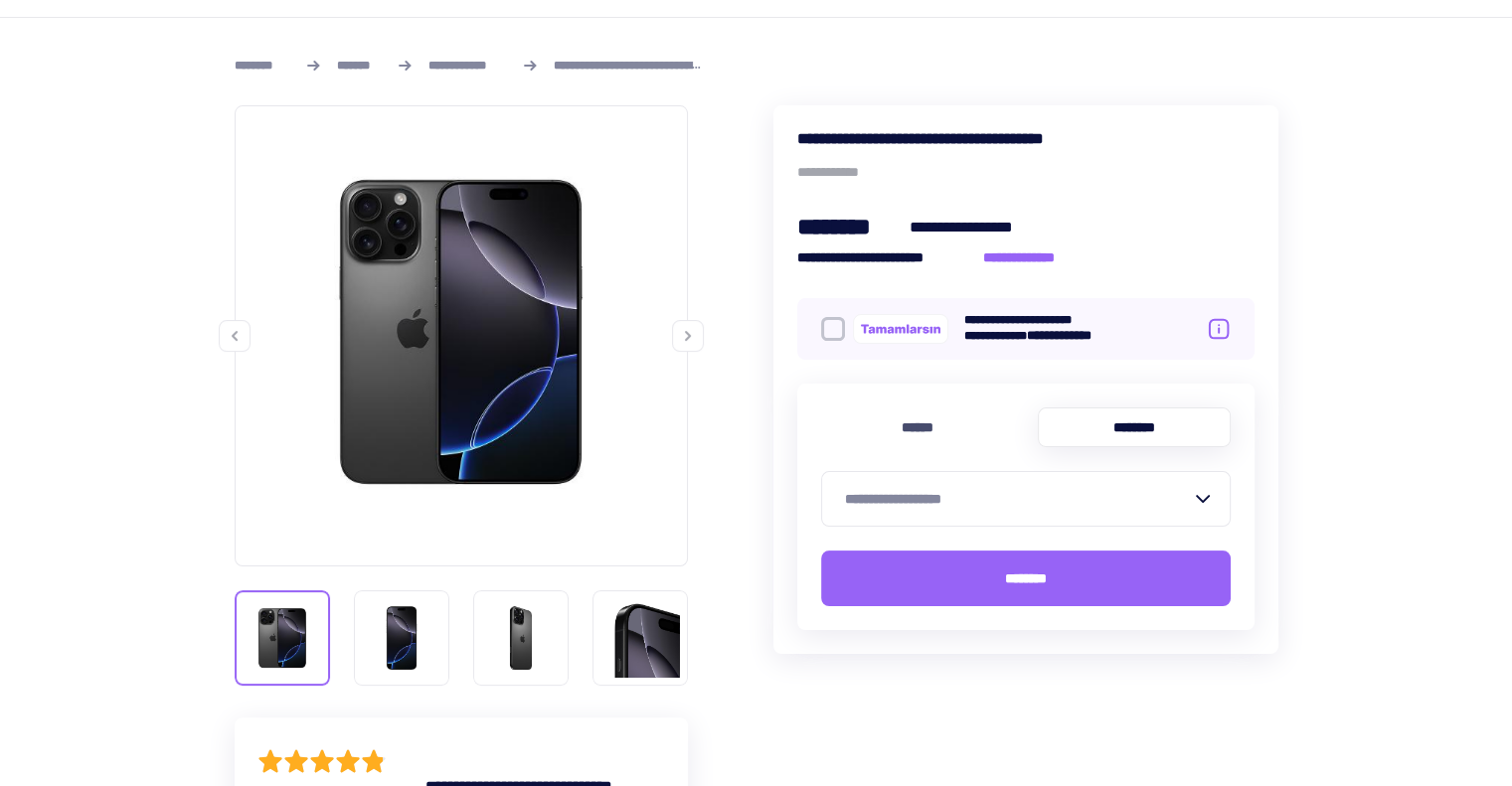 click on "**********" at bounding box center [1018, 499] 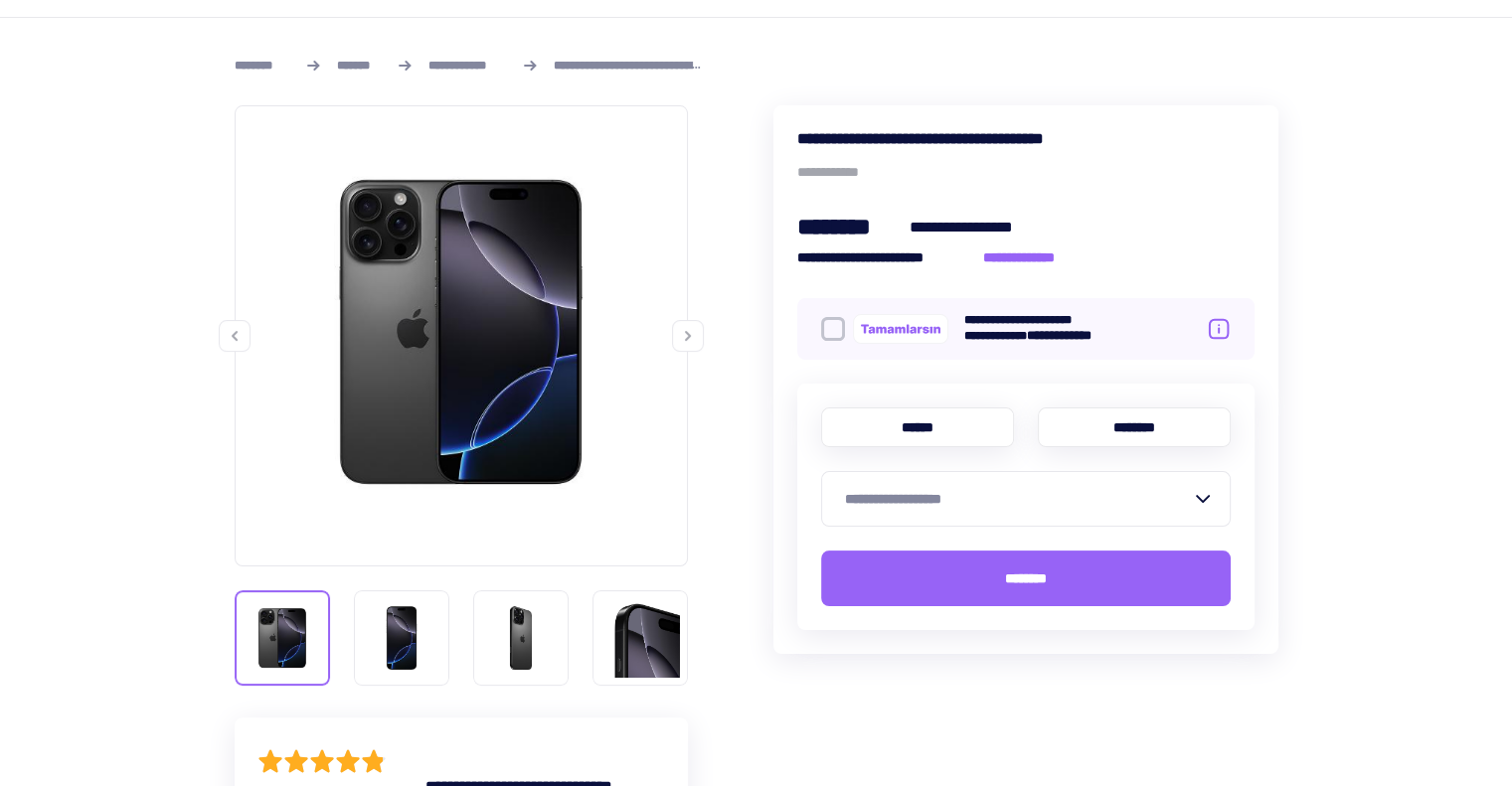 click on "******" at bounding box center (918, 427) 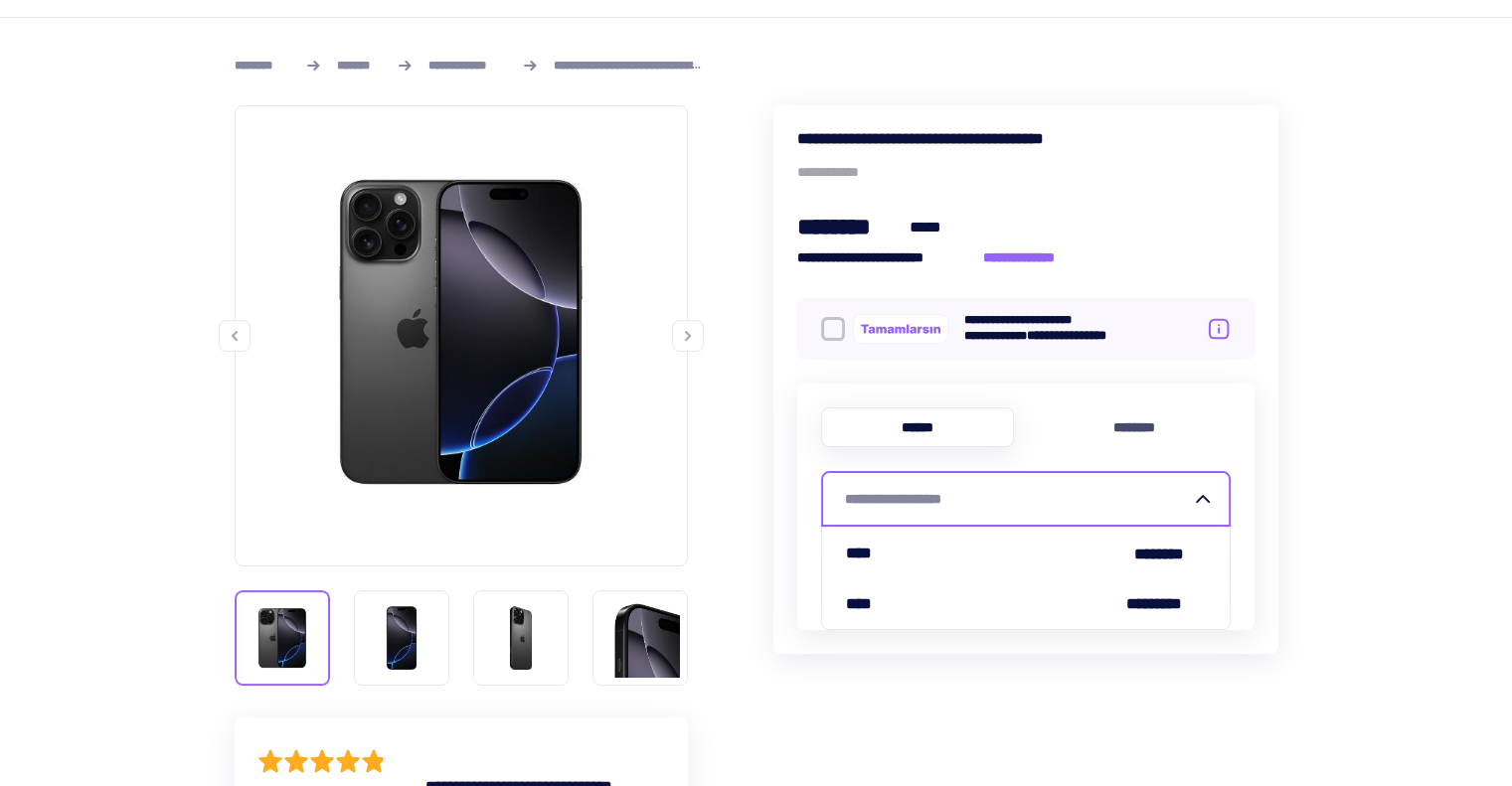 click on "**********" at bounding box center [1018, 499] 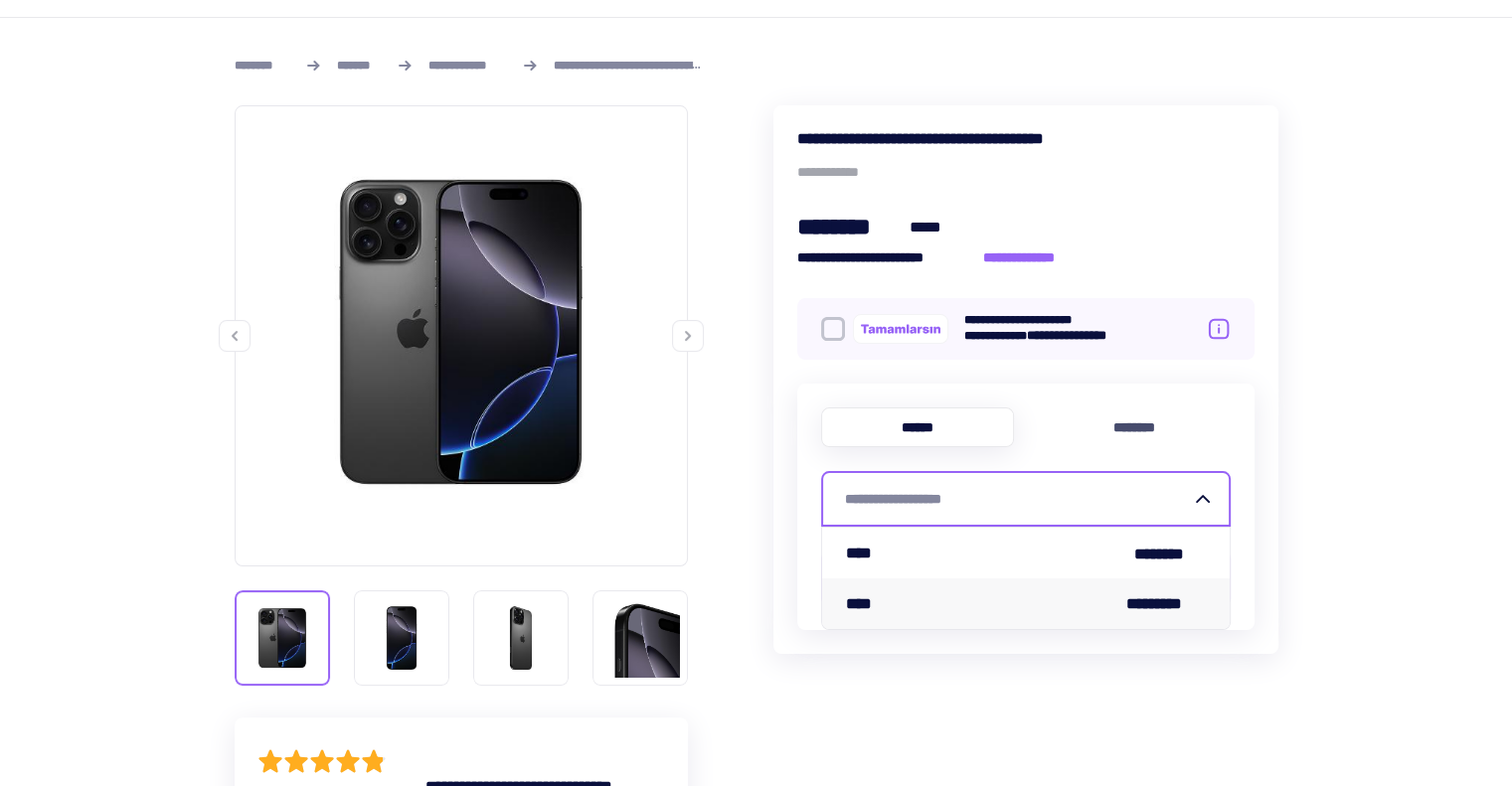 scroll, scrollTop: 401, scrollLeft: 0, axis: vertical 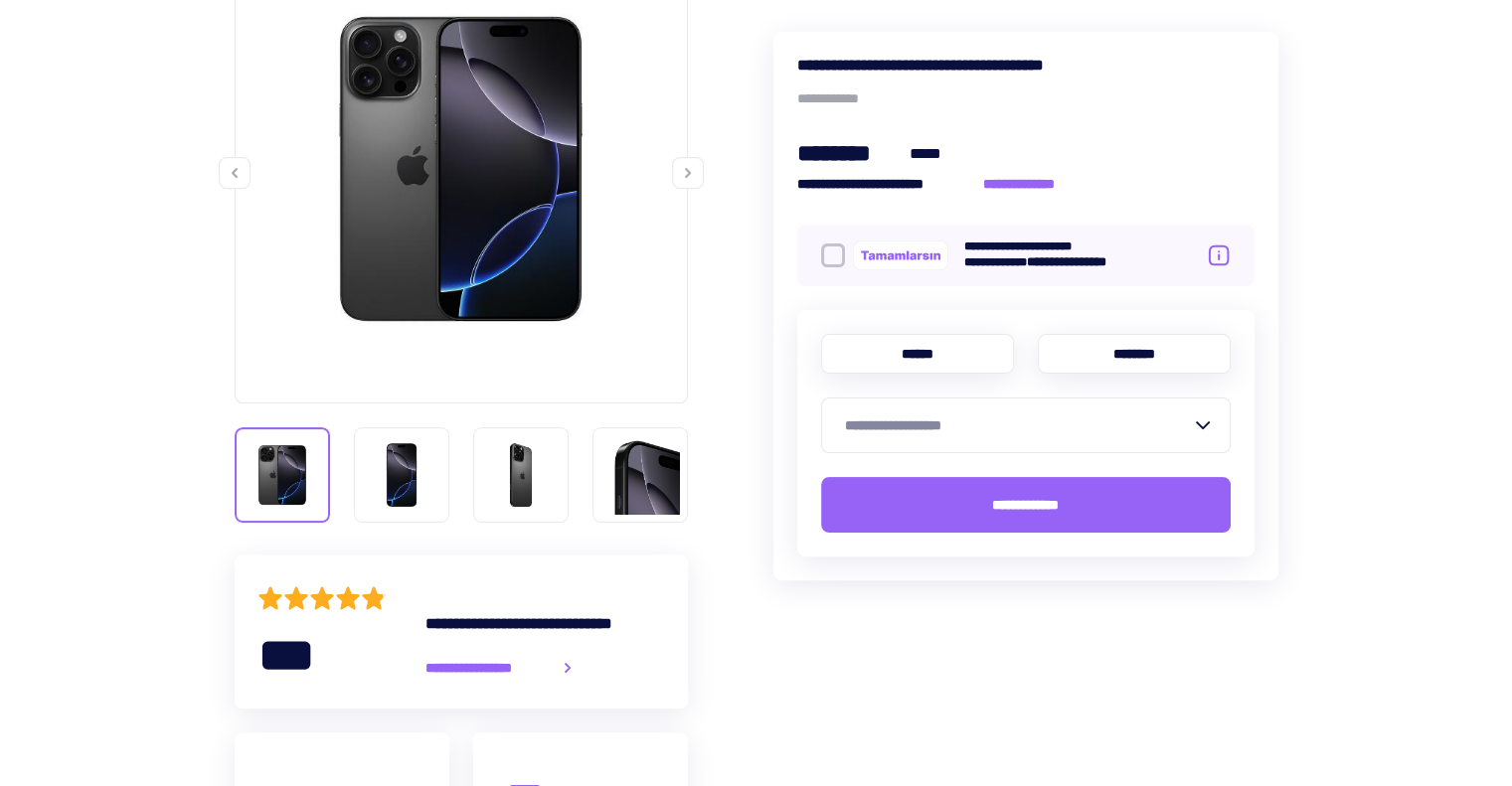 click on "********" at bounding box center [1134, 354] 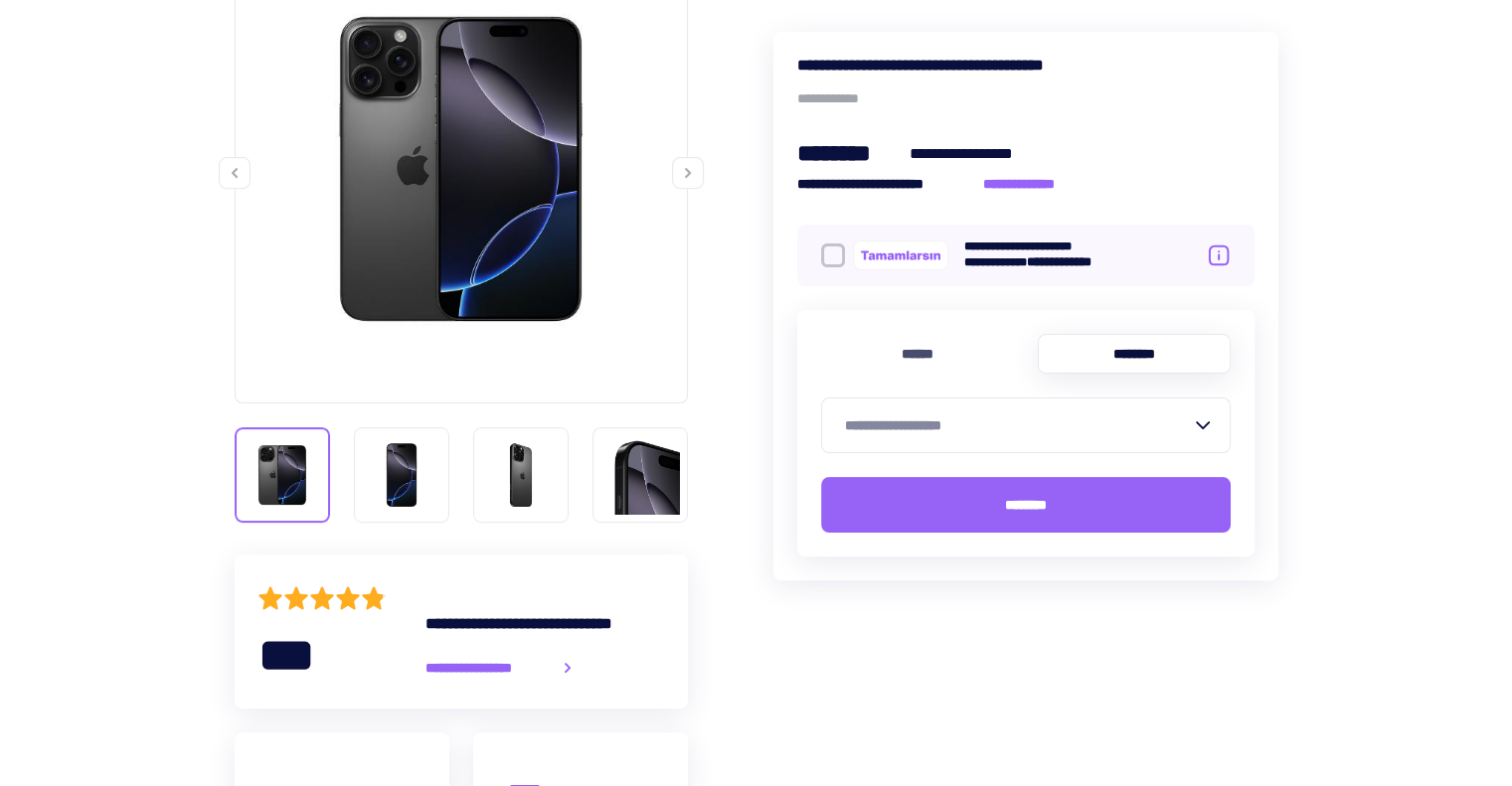 click on "**********" at bounding box center (1018, 425) 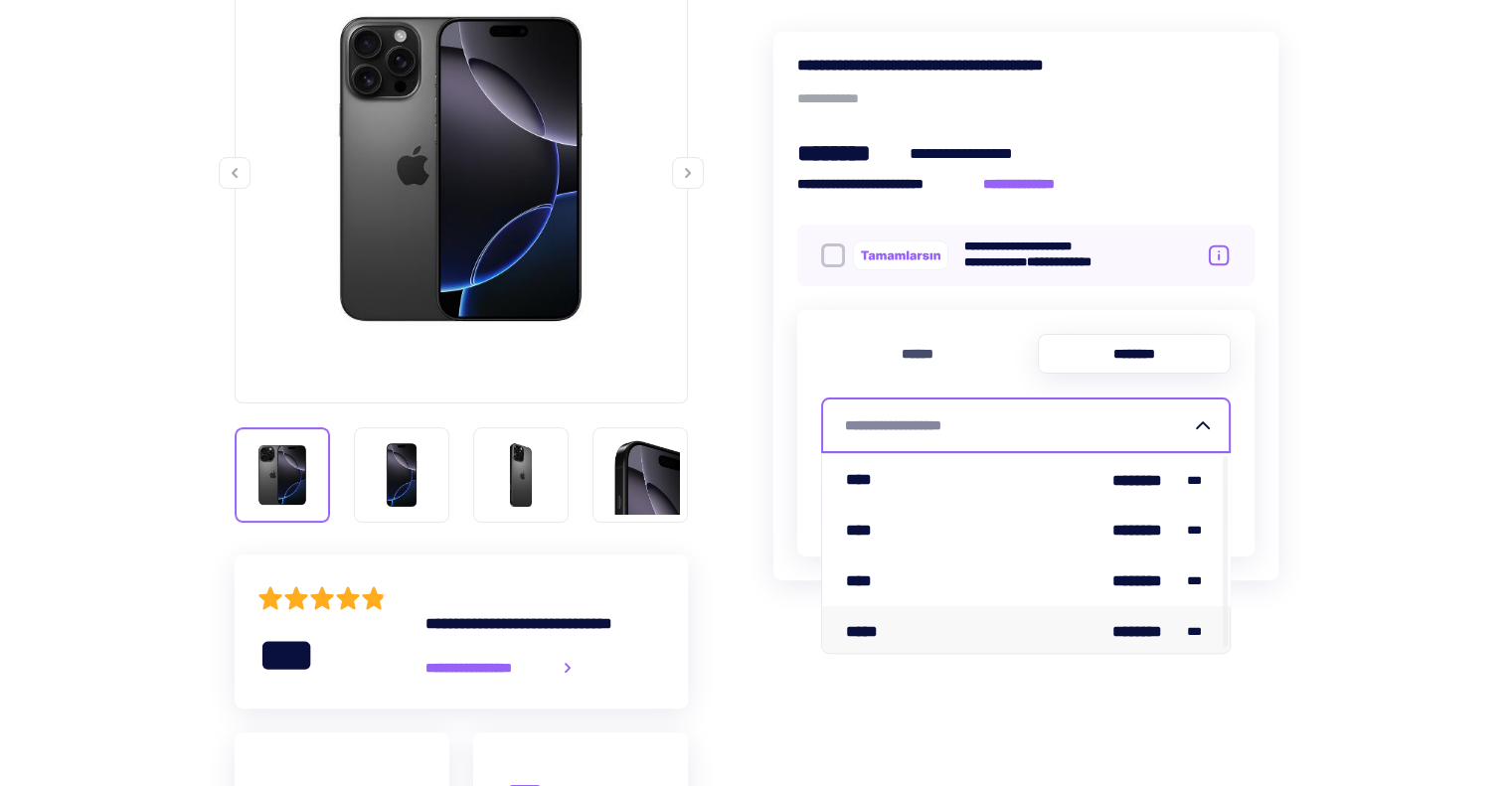click on "***** ******** ***" at bounding box center (1026, 631) 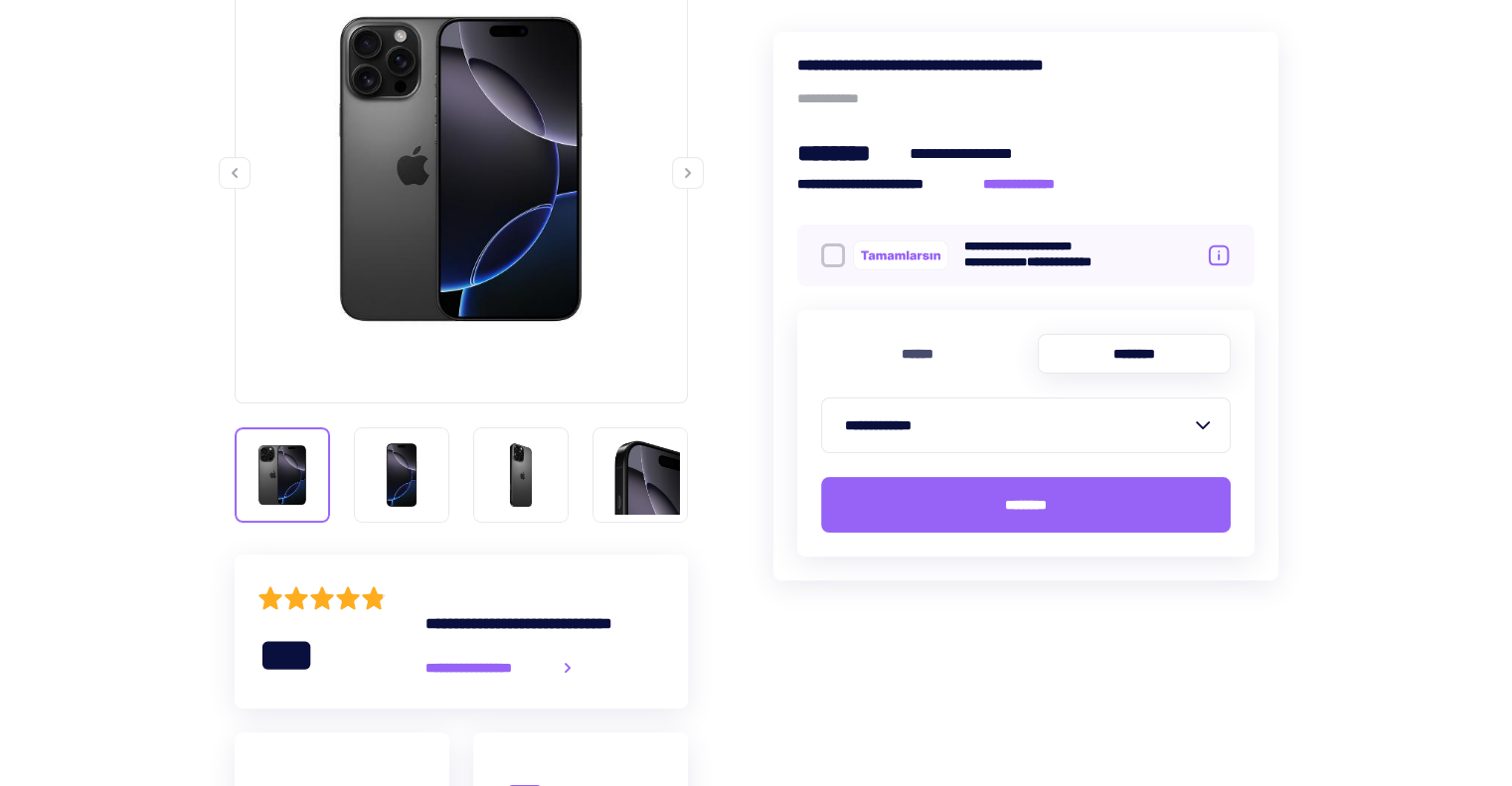 click on "**********" at bounding box center [756, 1346] 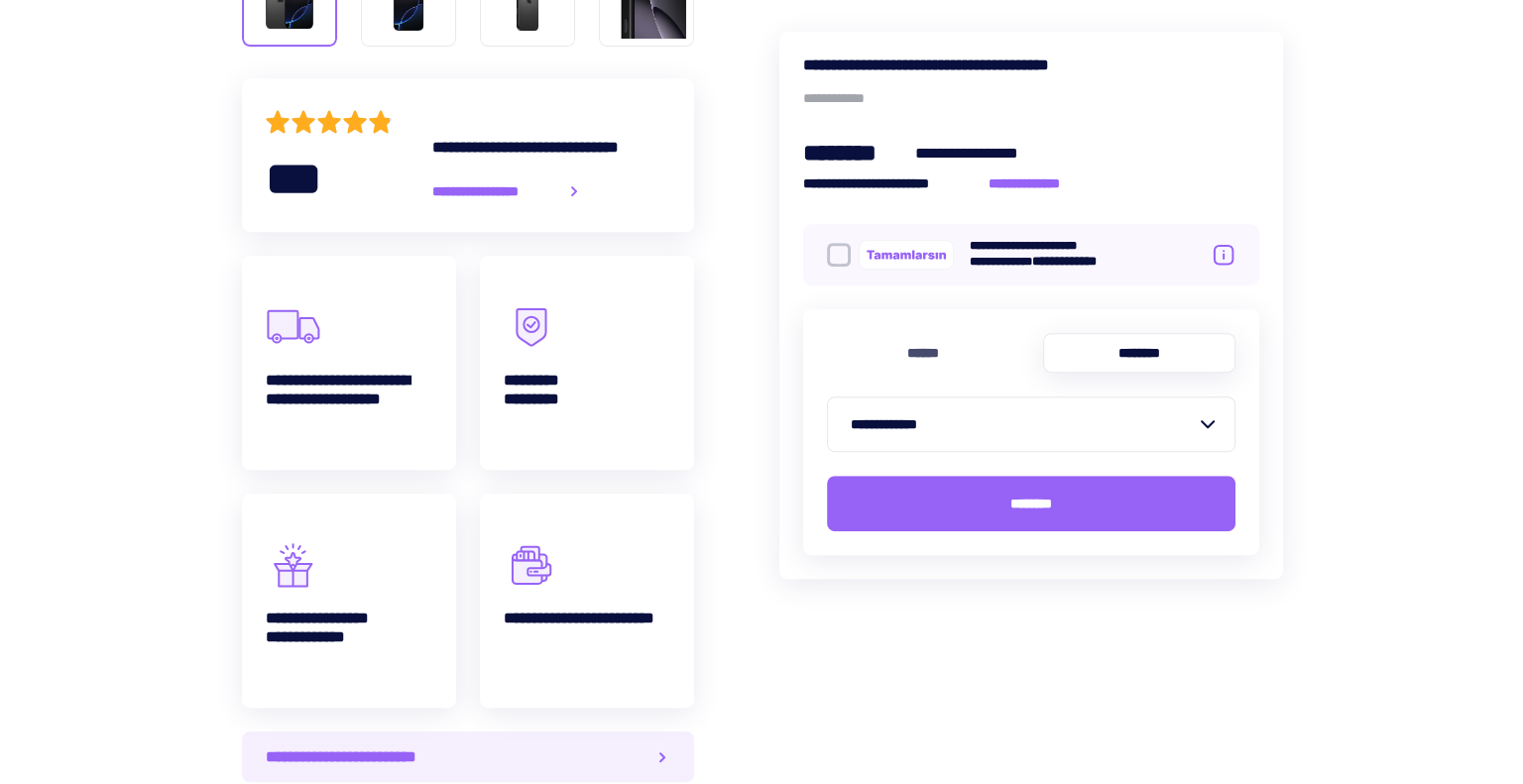 scroll, scrollTop: 914, scrollLeft: 0, axis: vertical 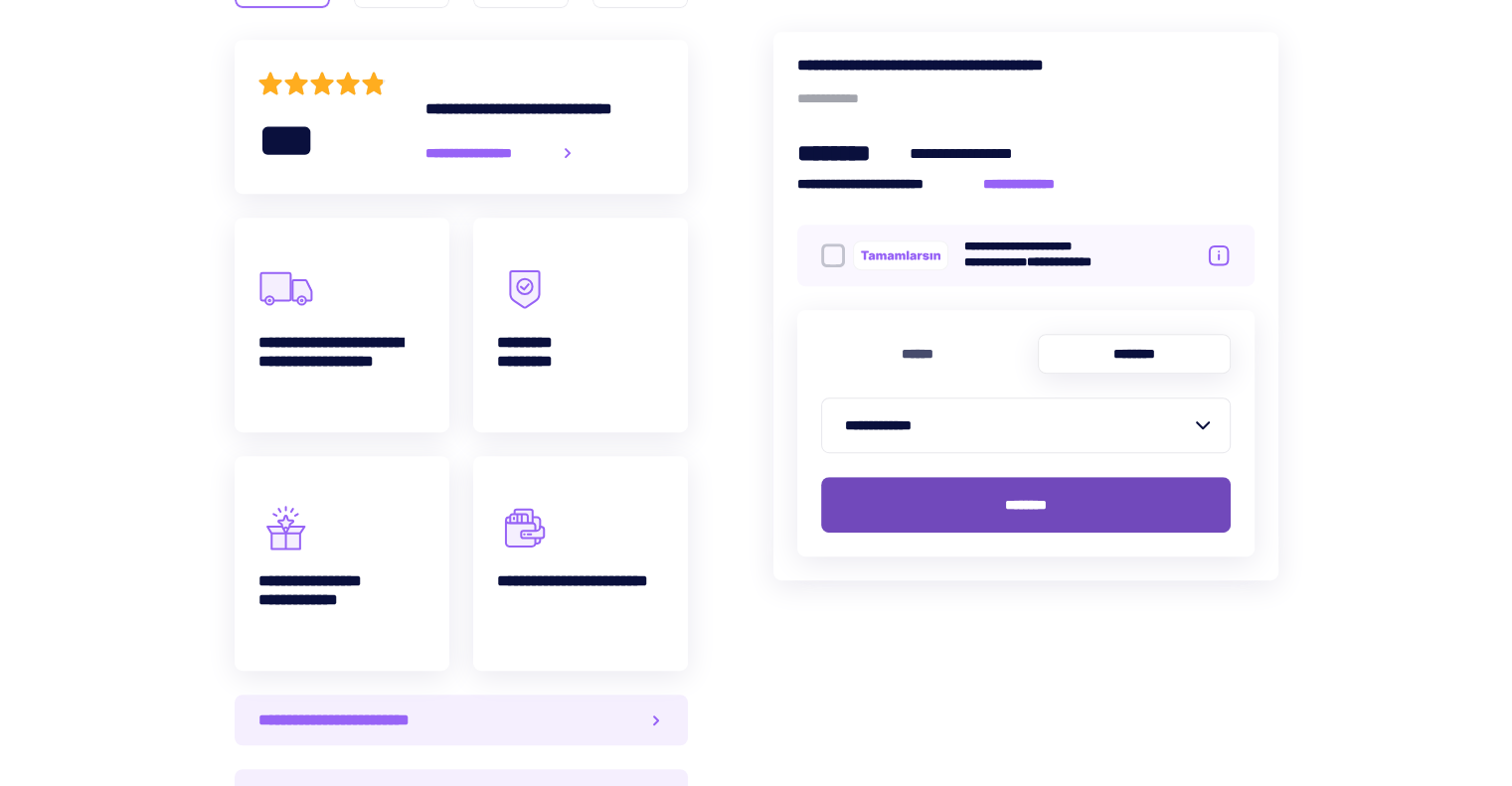 click on "********" at bounding box center (1026, 505) 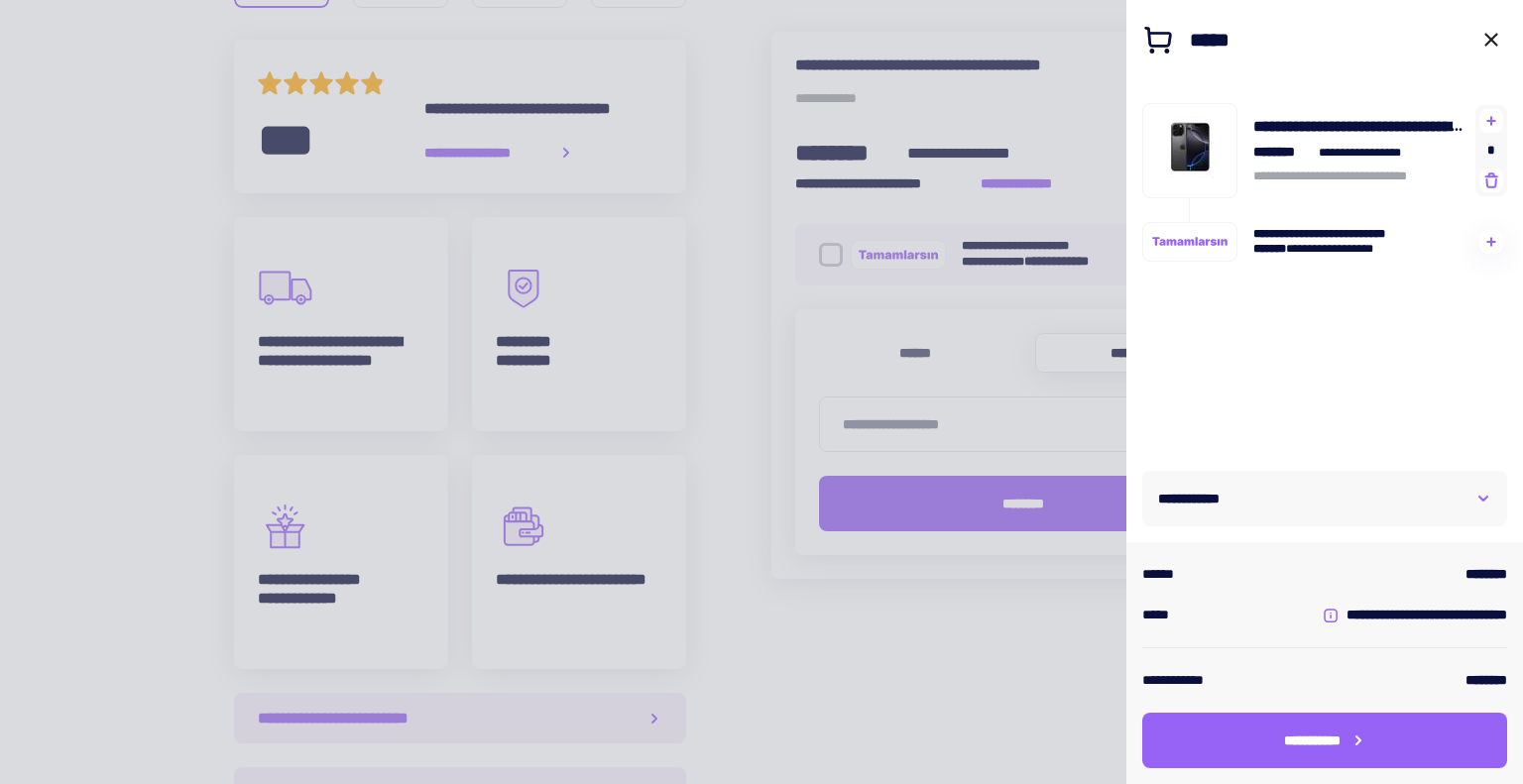 click on "**********" at bounding box center (1325, 499) 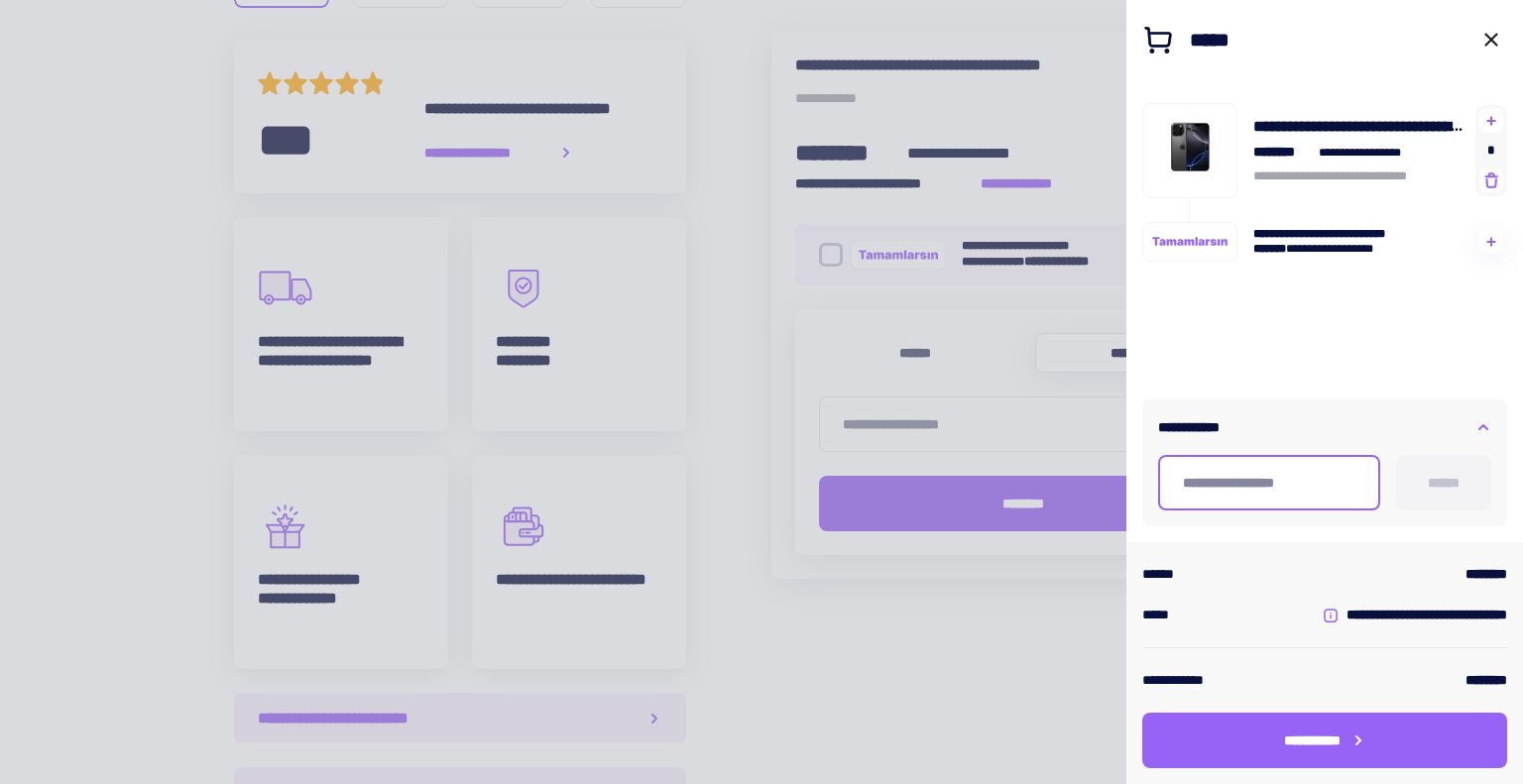 click at bounding box center [1269, 483] 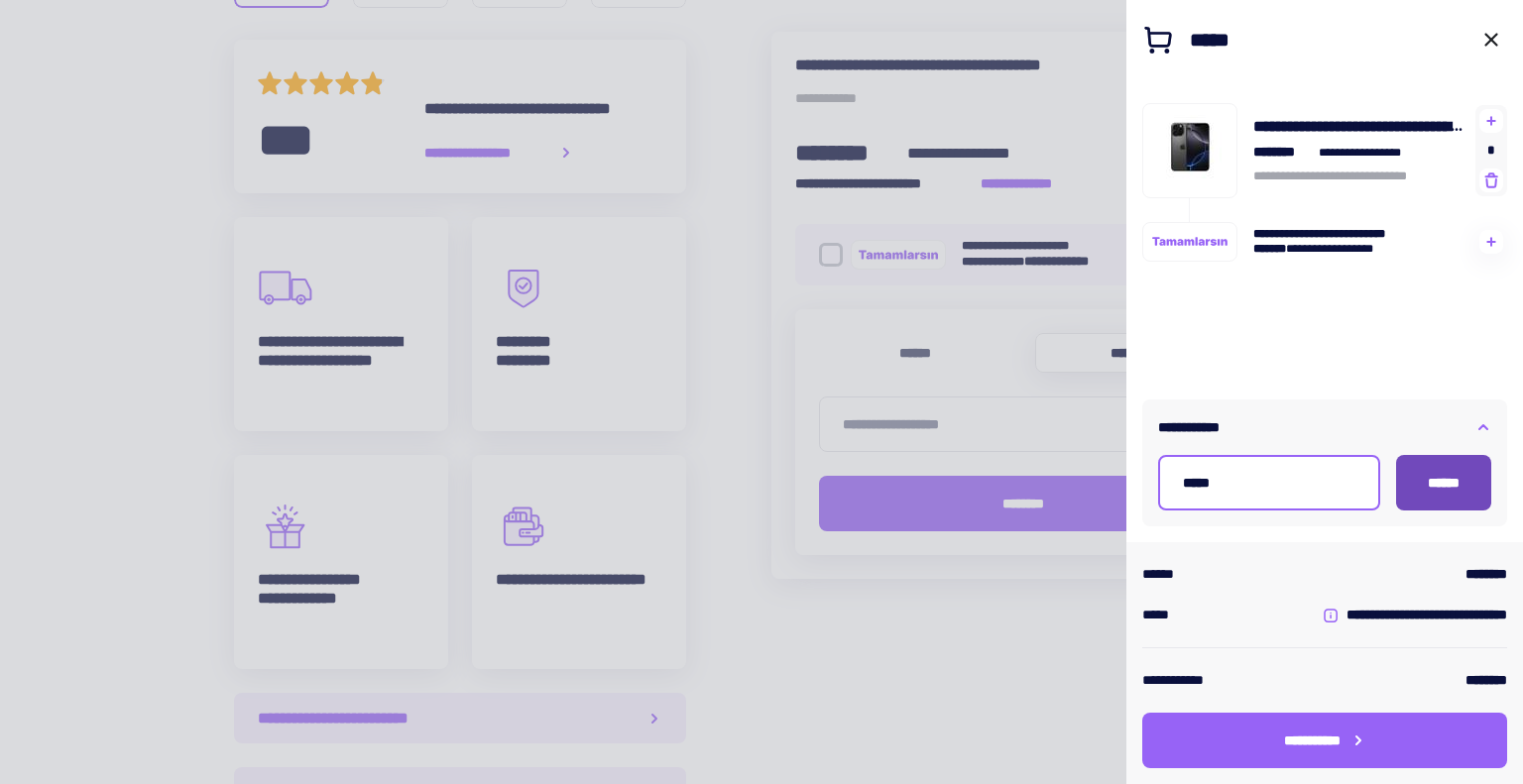 type on "*****" 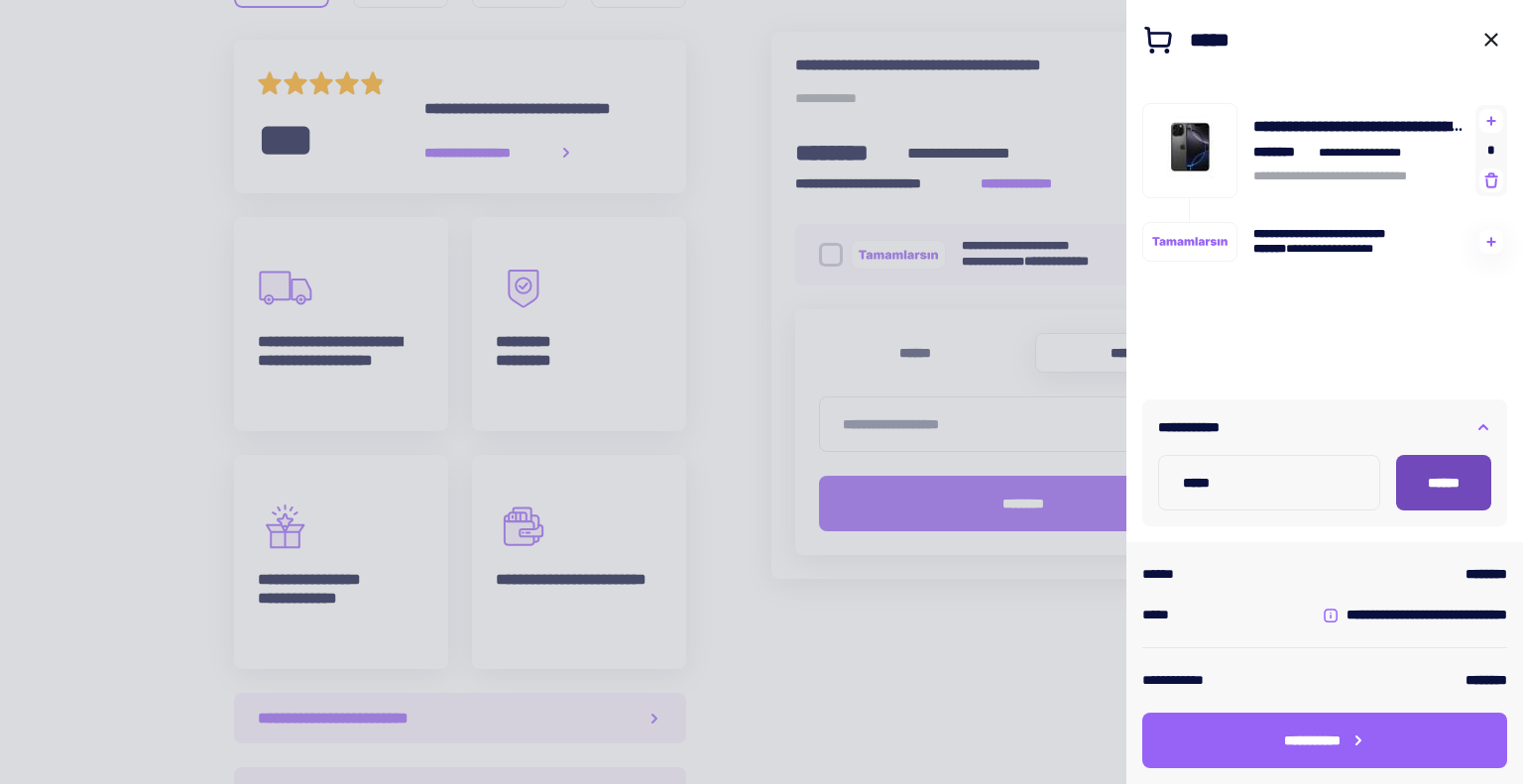 click on "******" at bounding box center (1444, 483) 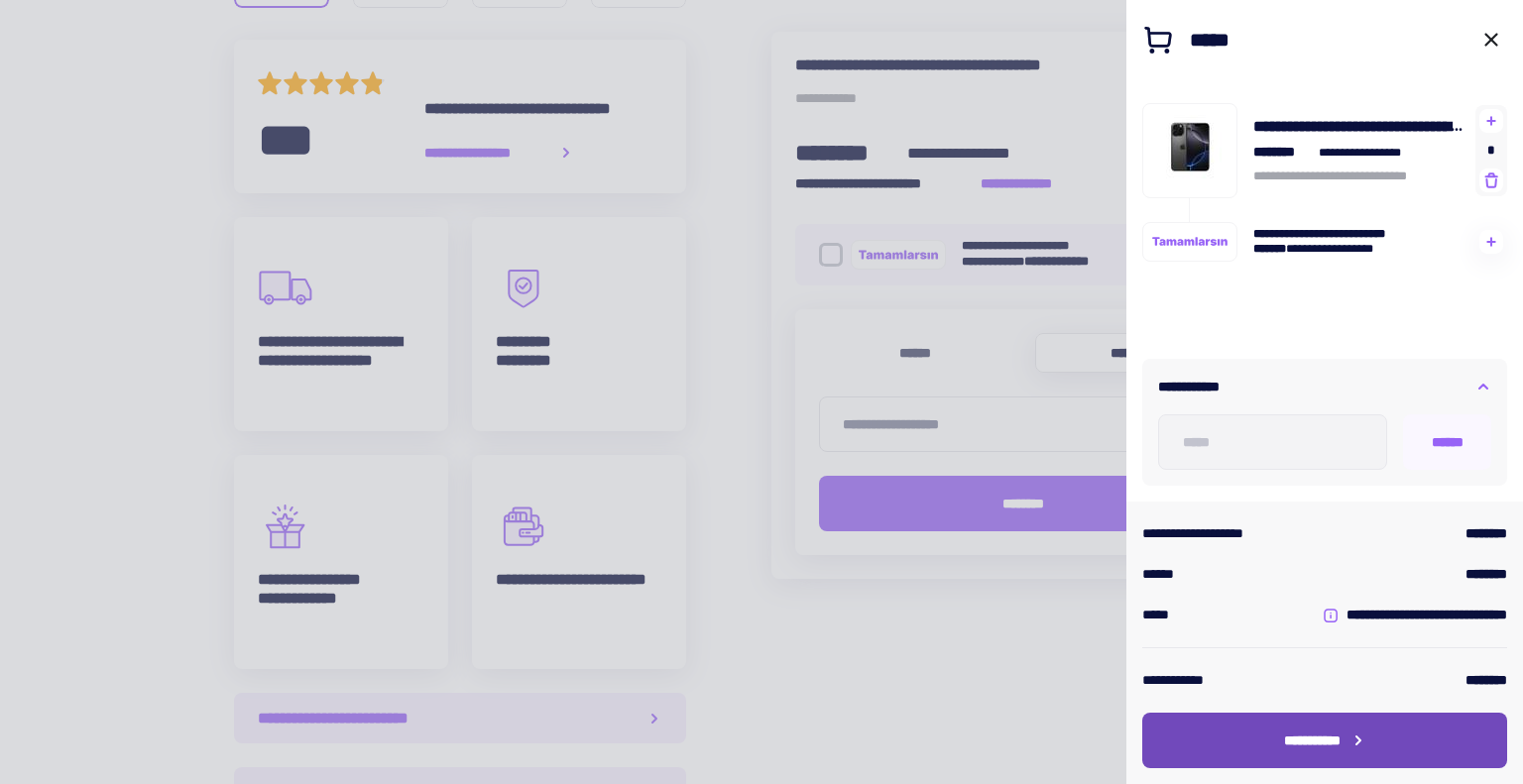 click on "**********" at bounding box center [1325, 740] 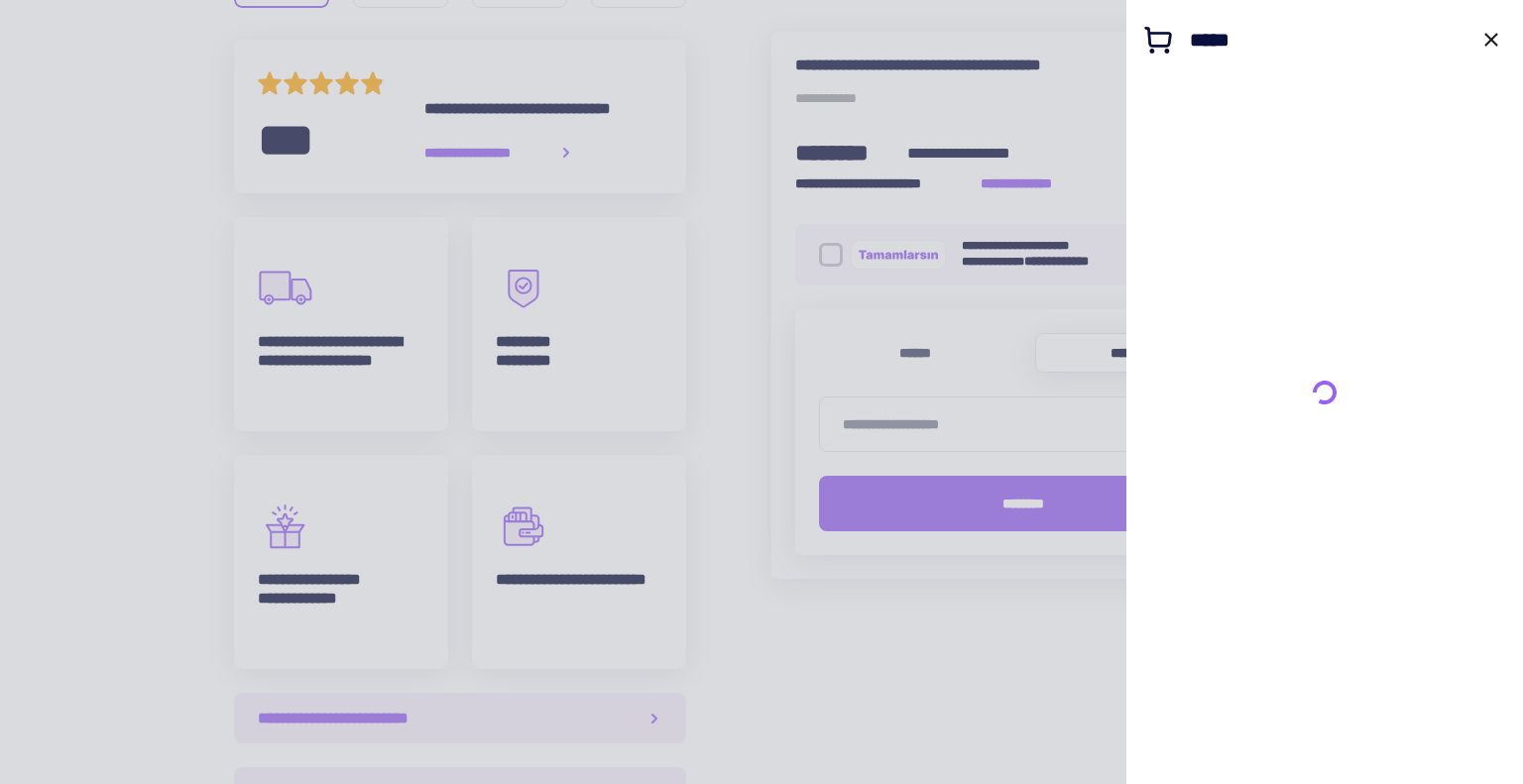 scroll, scrollTop: 0, scrollLeft: 0, axis: both 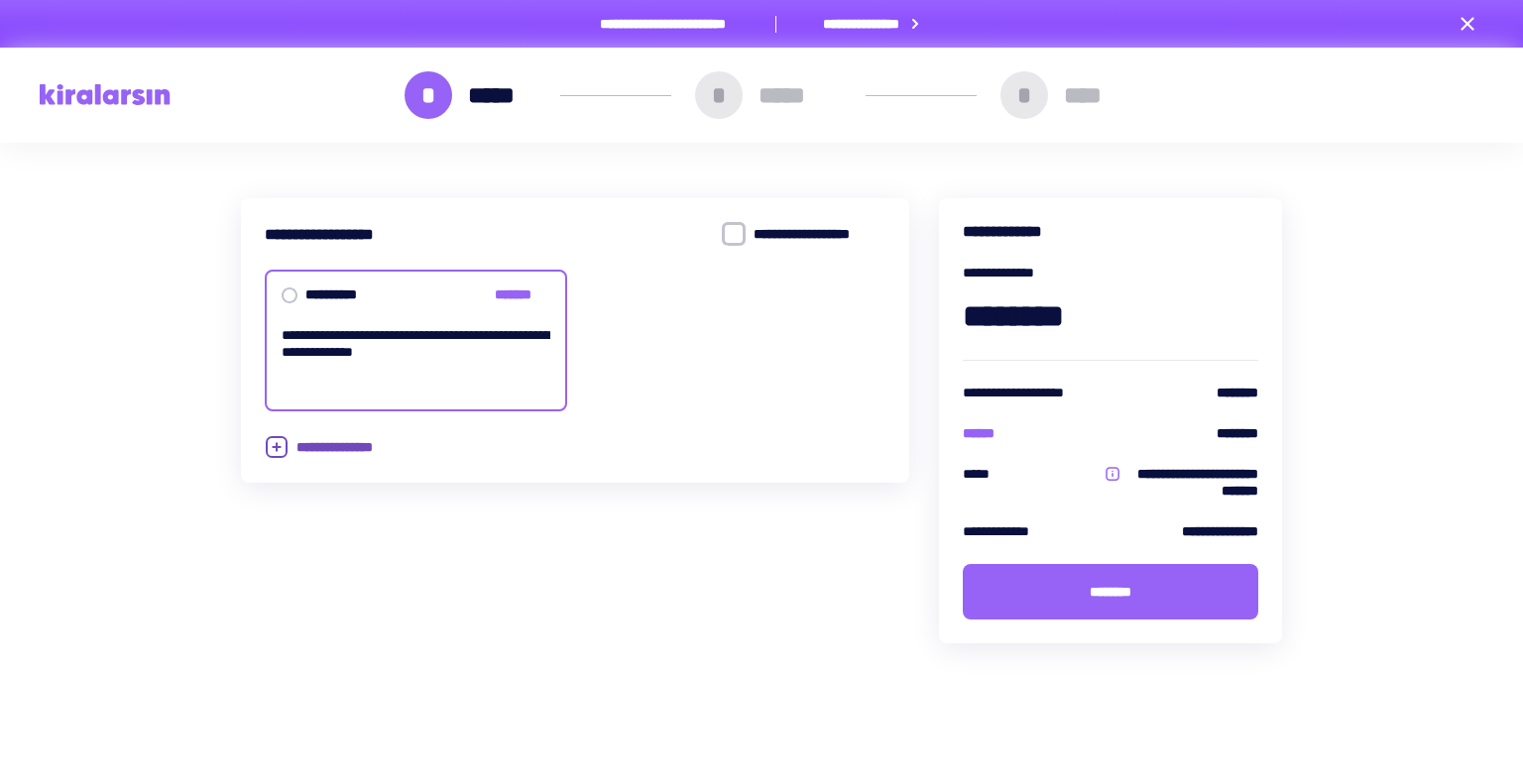 click on "**********" at bounding box center (331, 447) 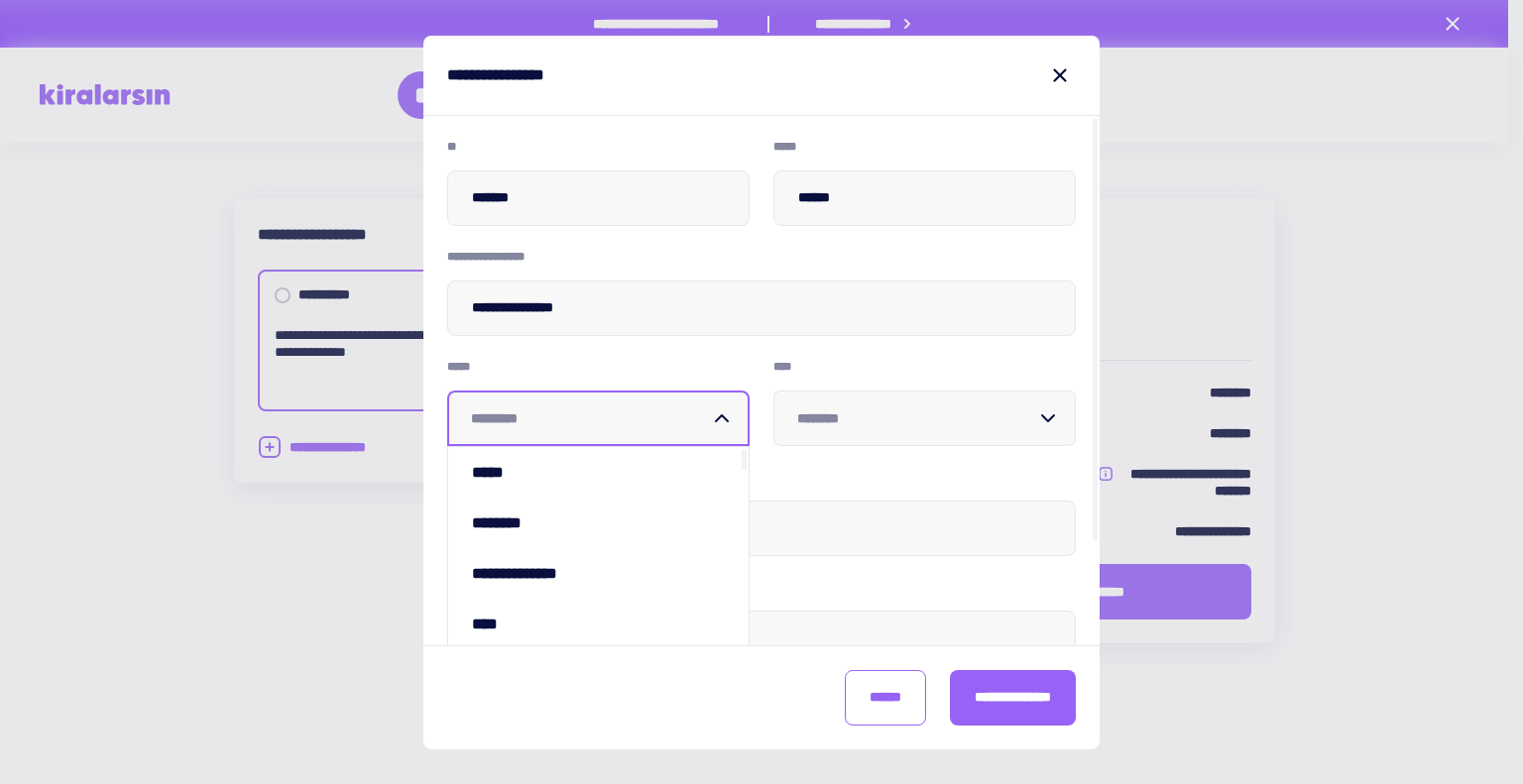 click at bounding box center (590, 418) 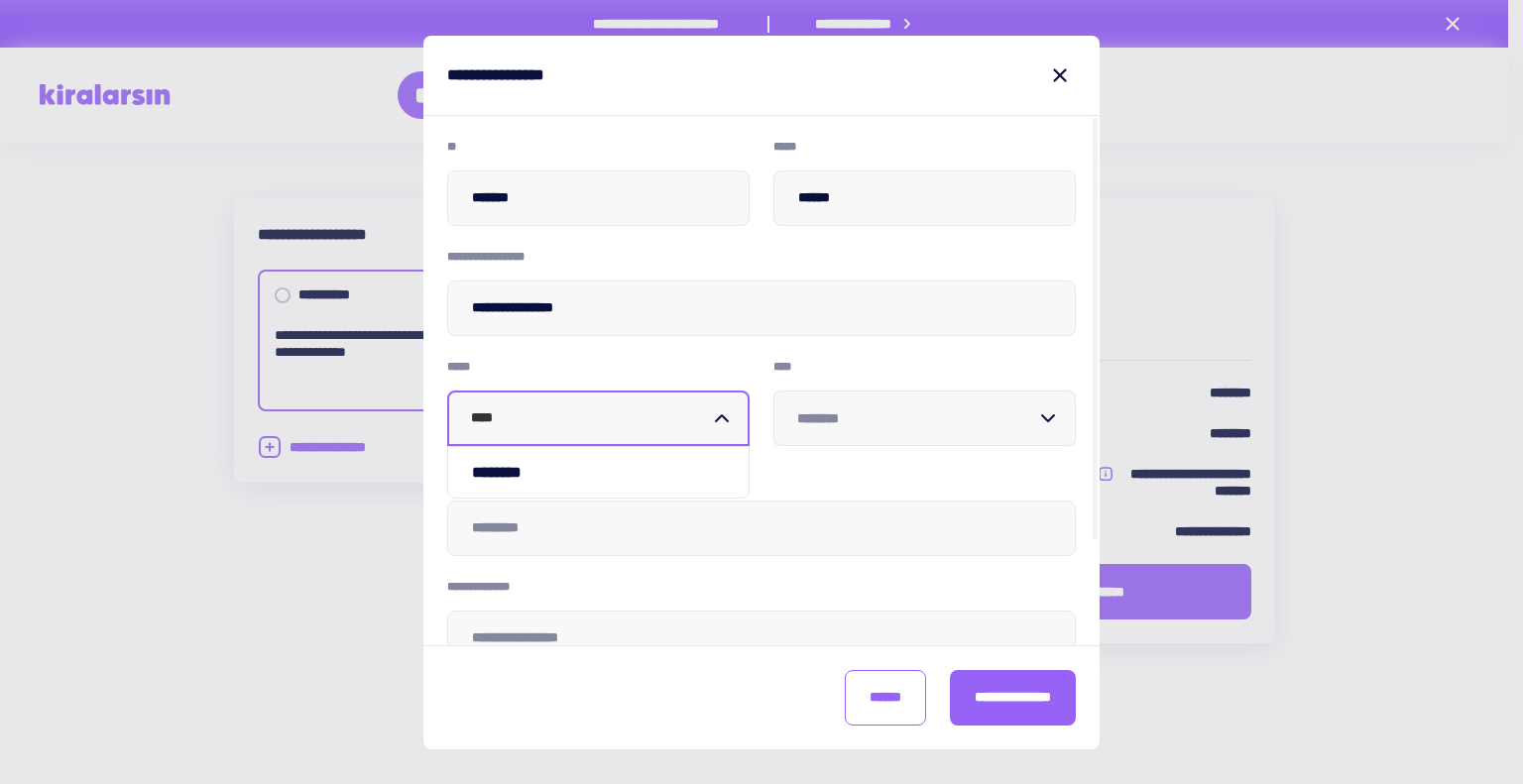 type on "*****" 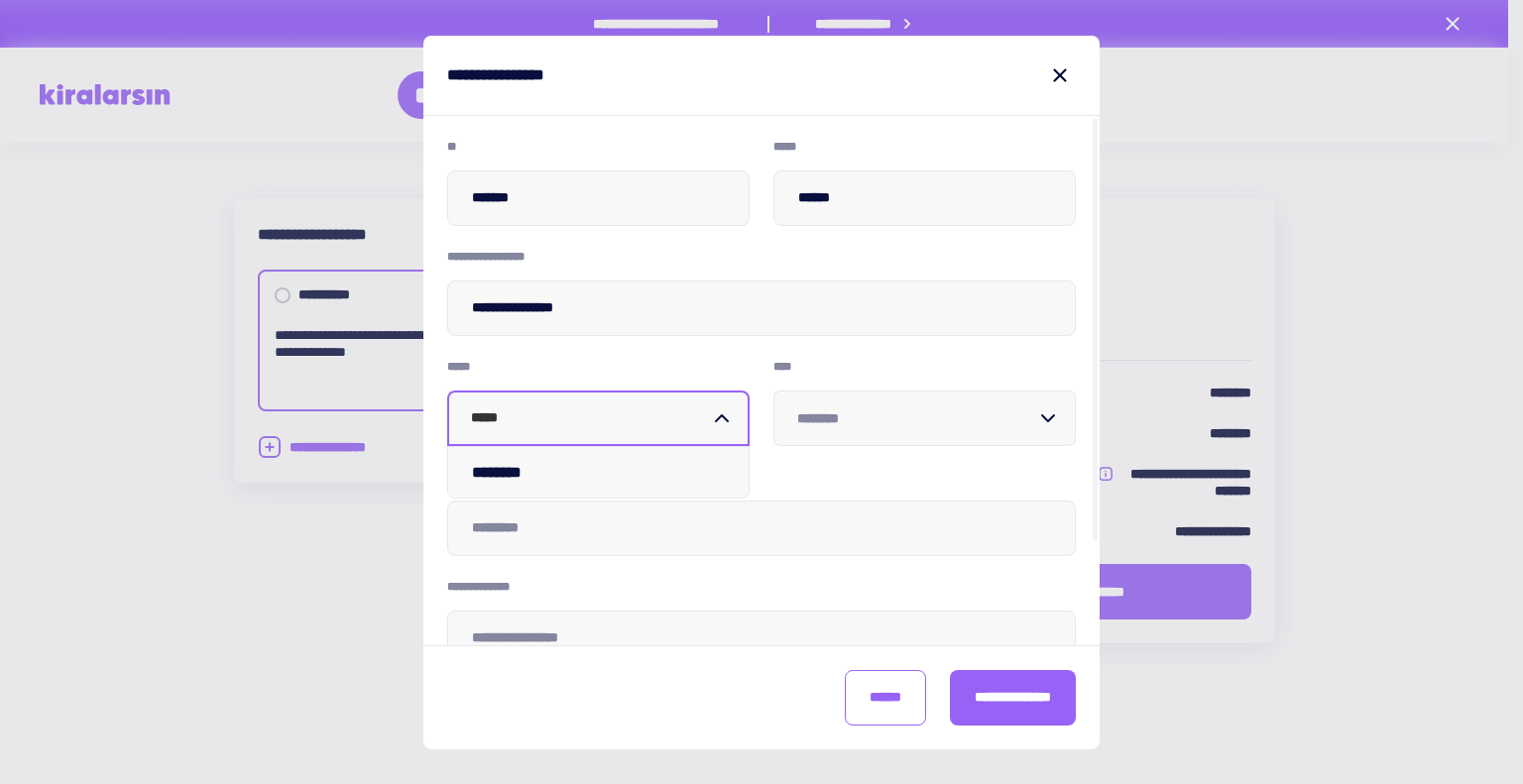 click on "********" at bounding box center (598, 472) 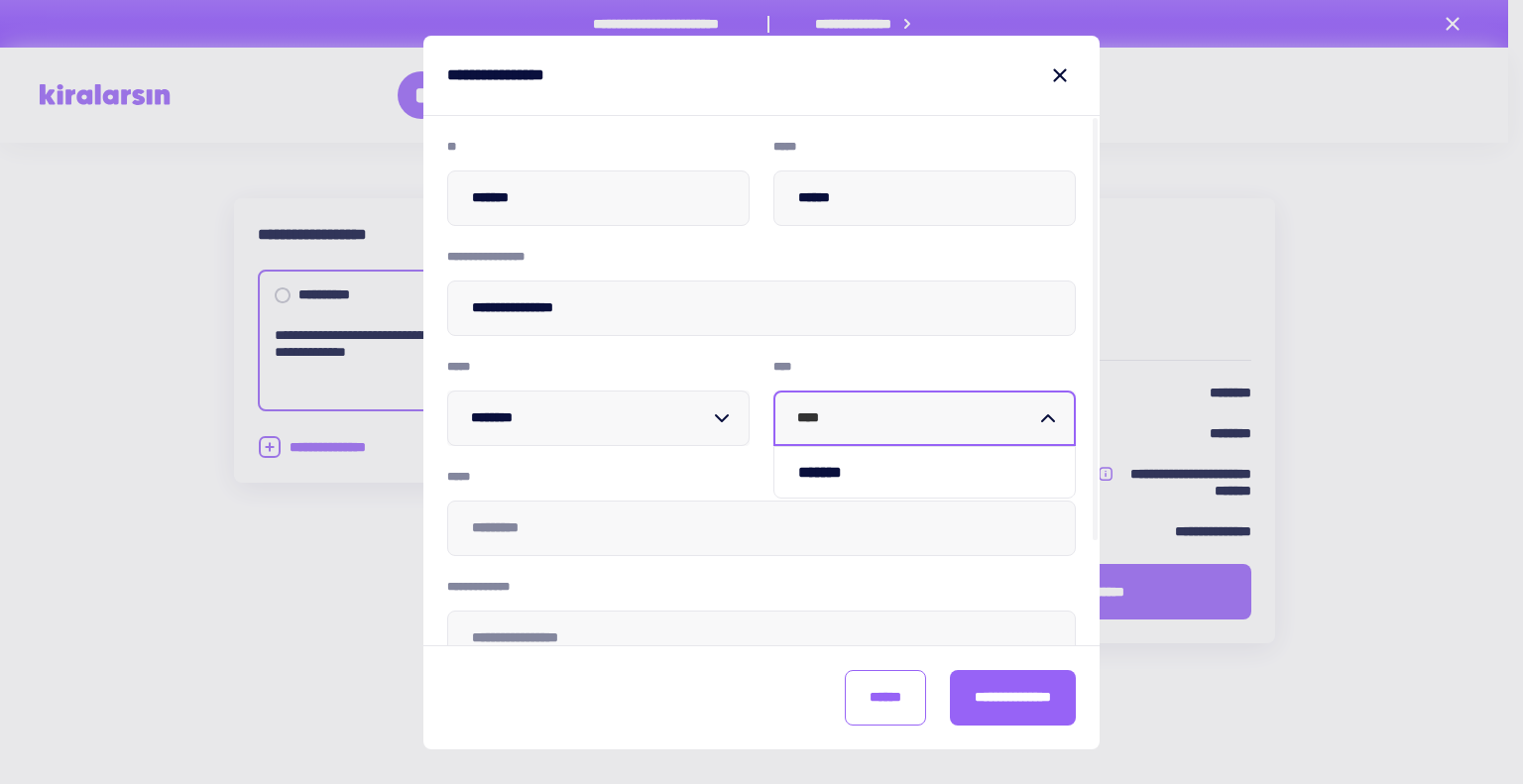 type on "*****" 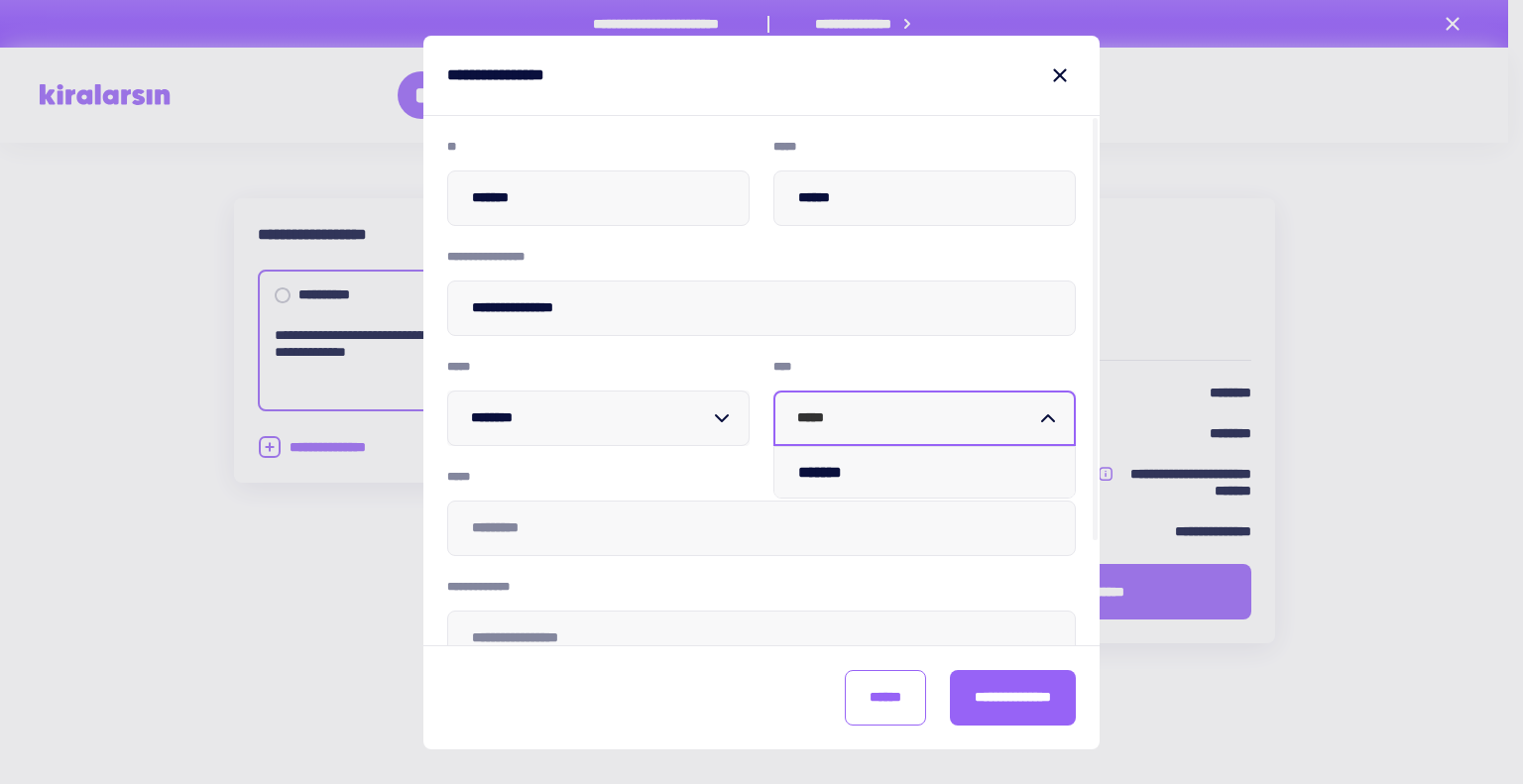 click on "*******" at bounding box center [924, 472] 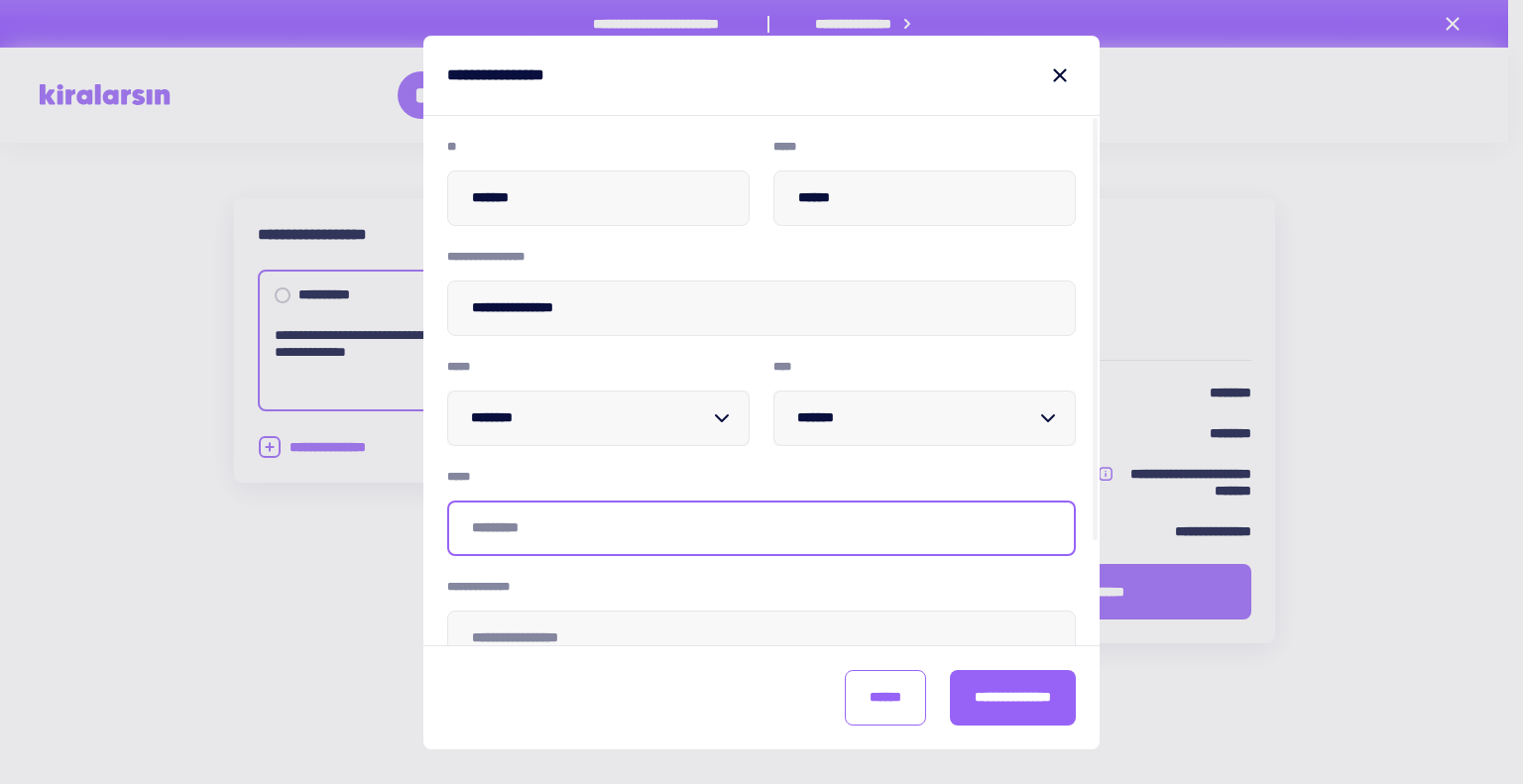 click at bounding box center [762, 528] 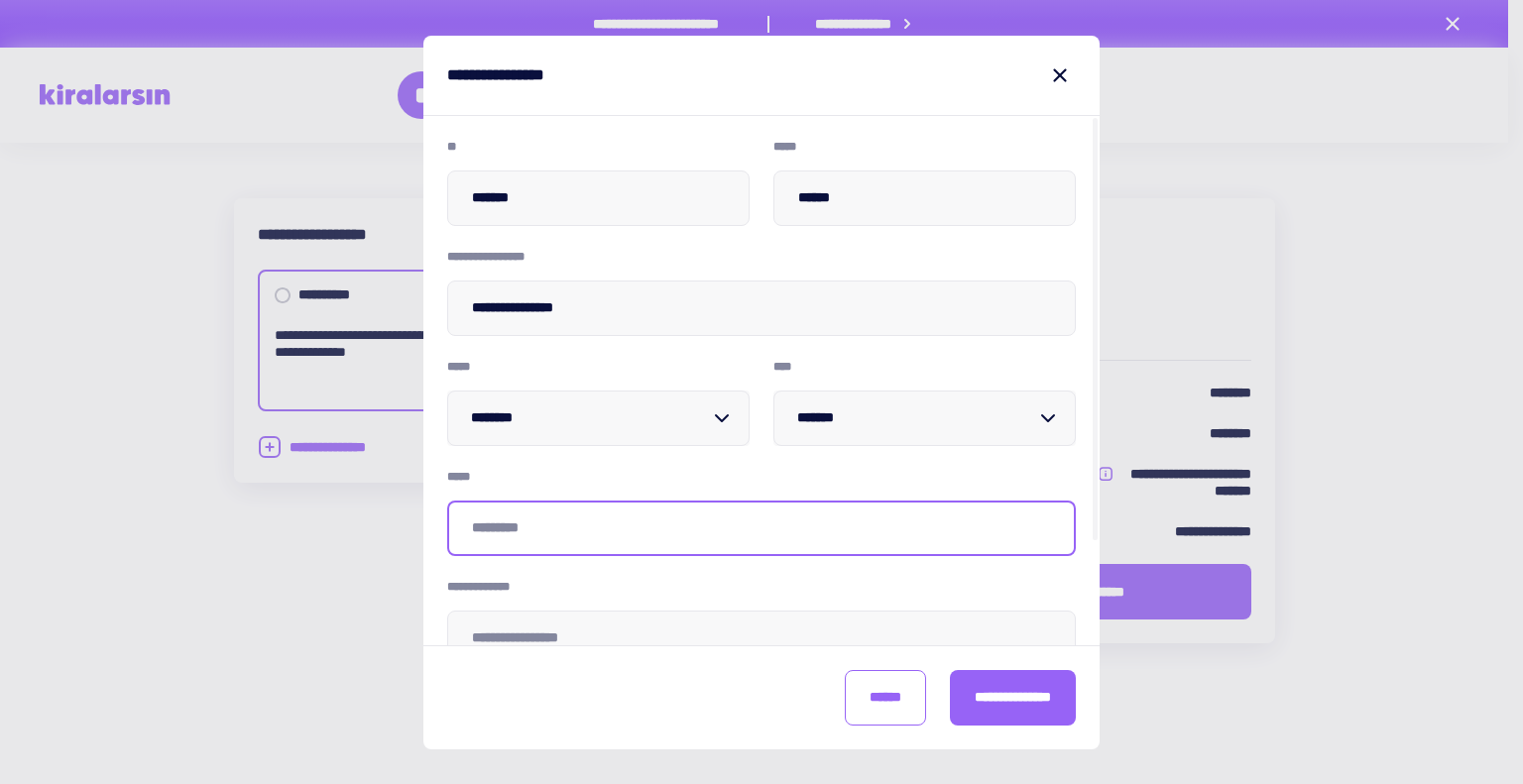 type on "*" 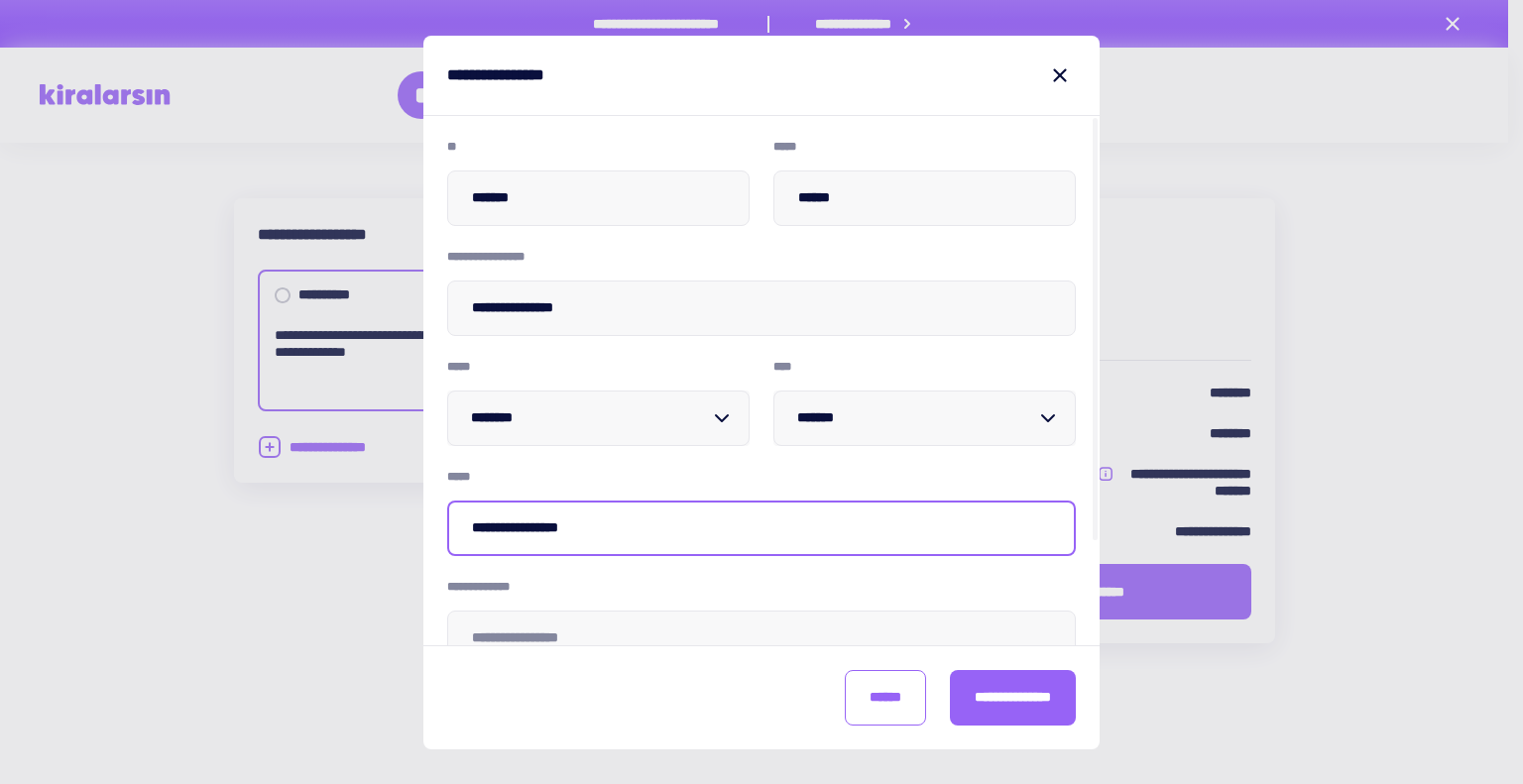 drag, startPoint x: 628, startPoint y: 523, endPoint x: 419, endPoint y: 515, distance: 209.15305 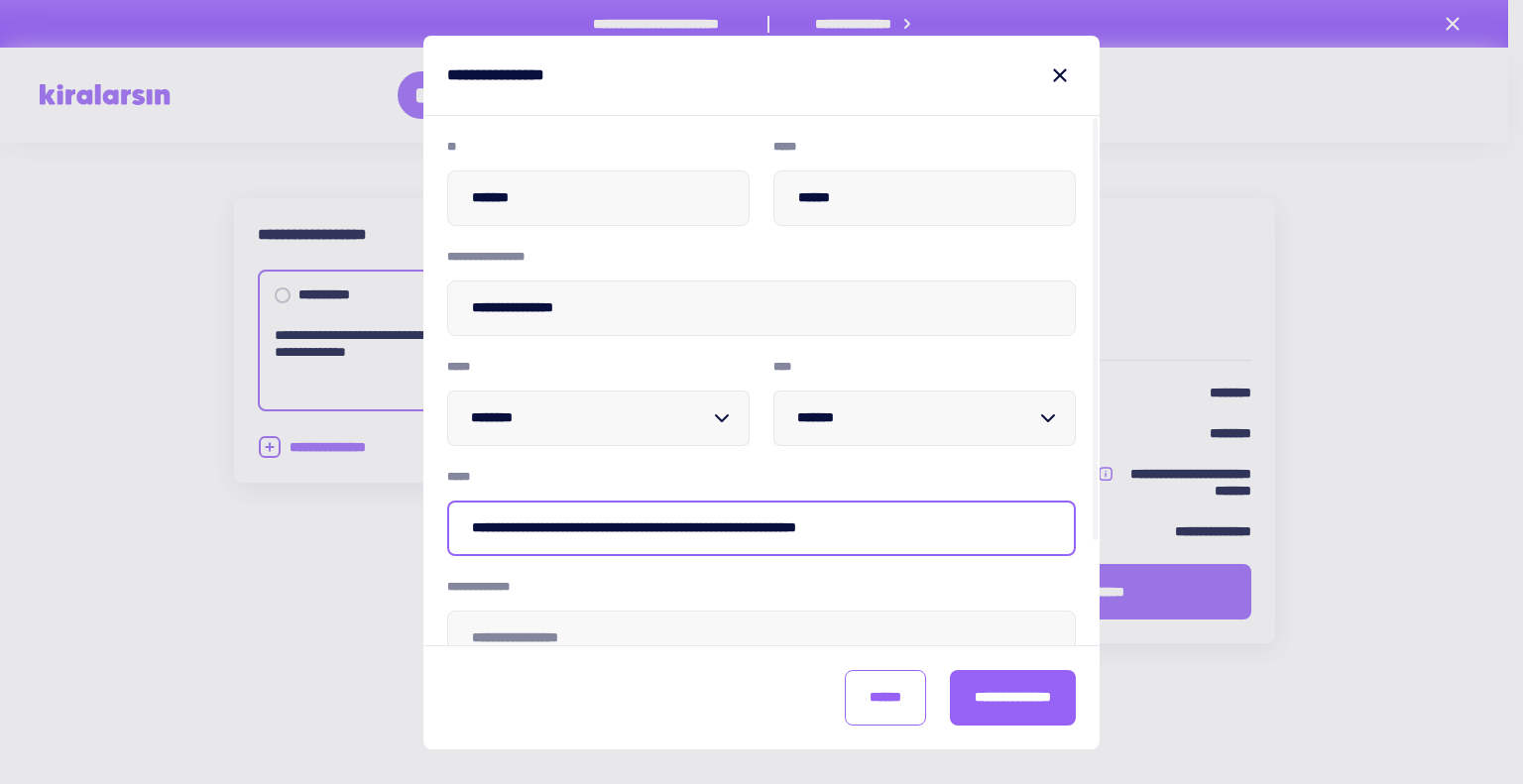 type on "**********" 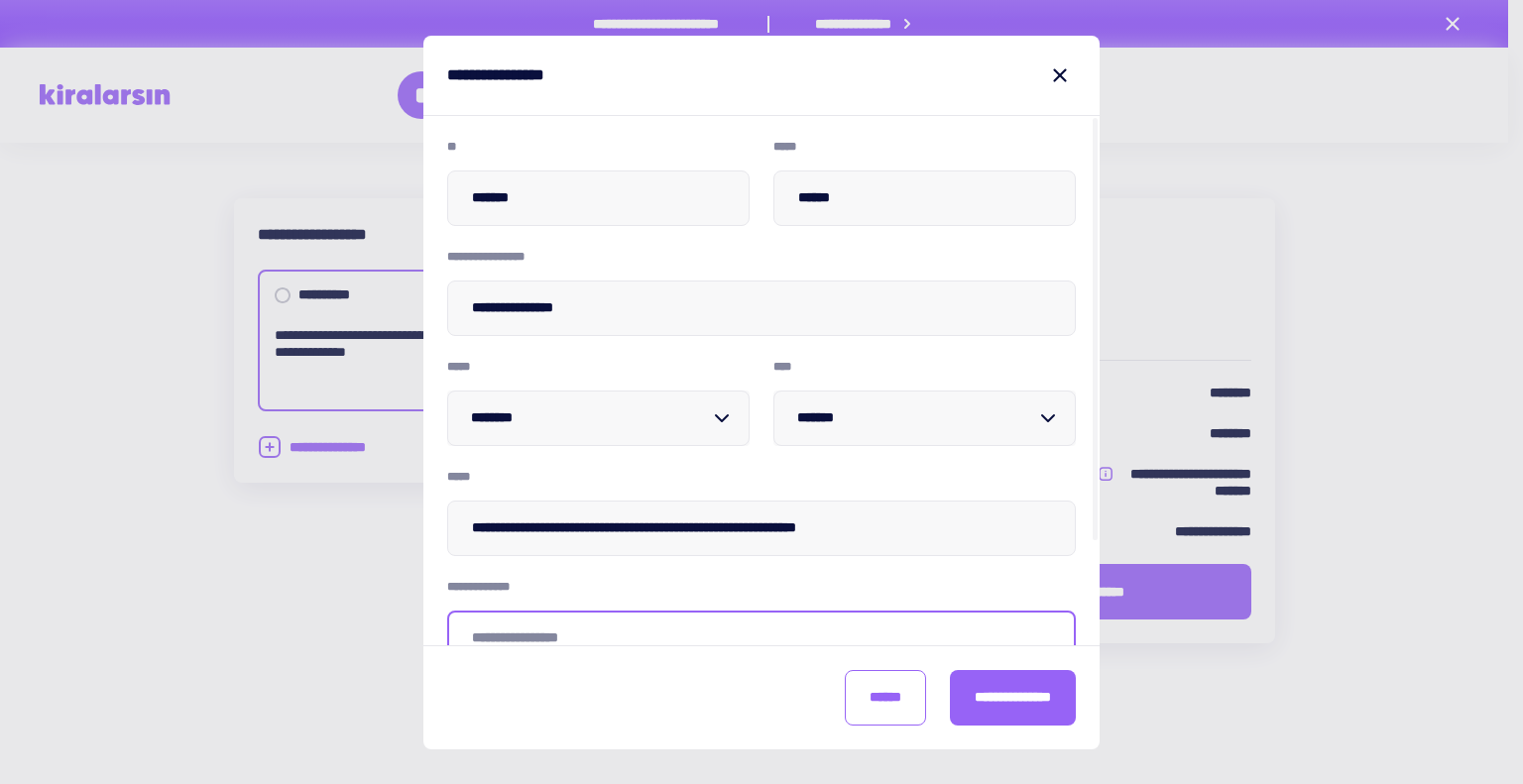 click at bounding box center (762, 638) 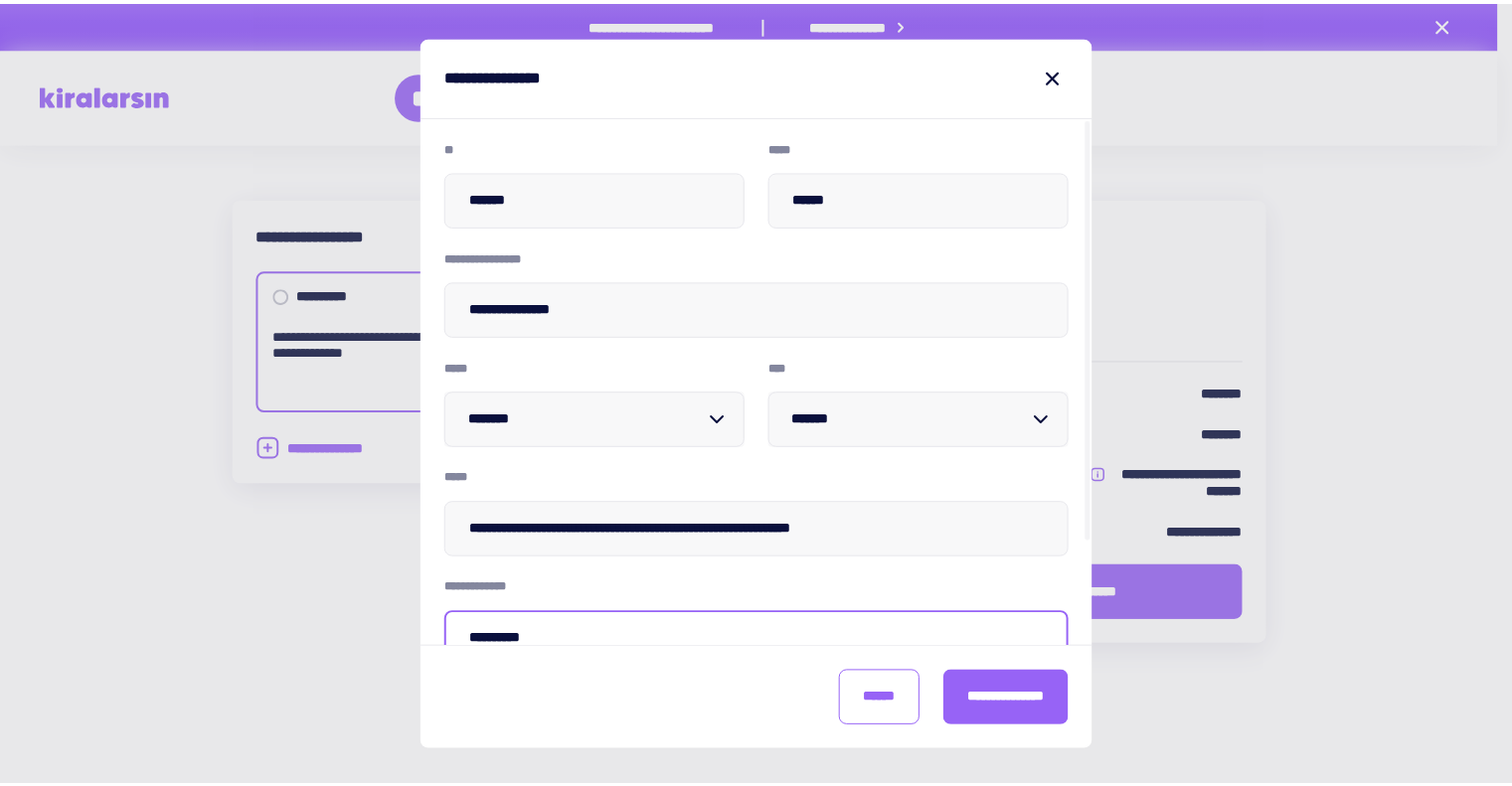 scroll, scrollTop: 127, scrollLeft: 0, axis: vertical 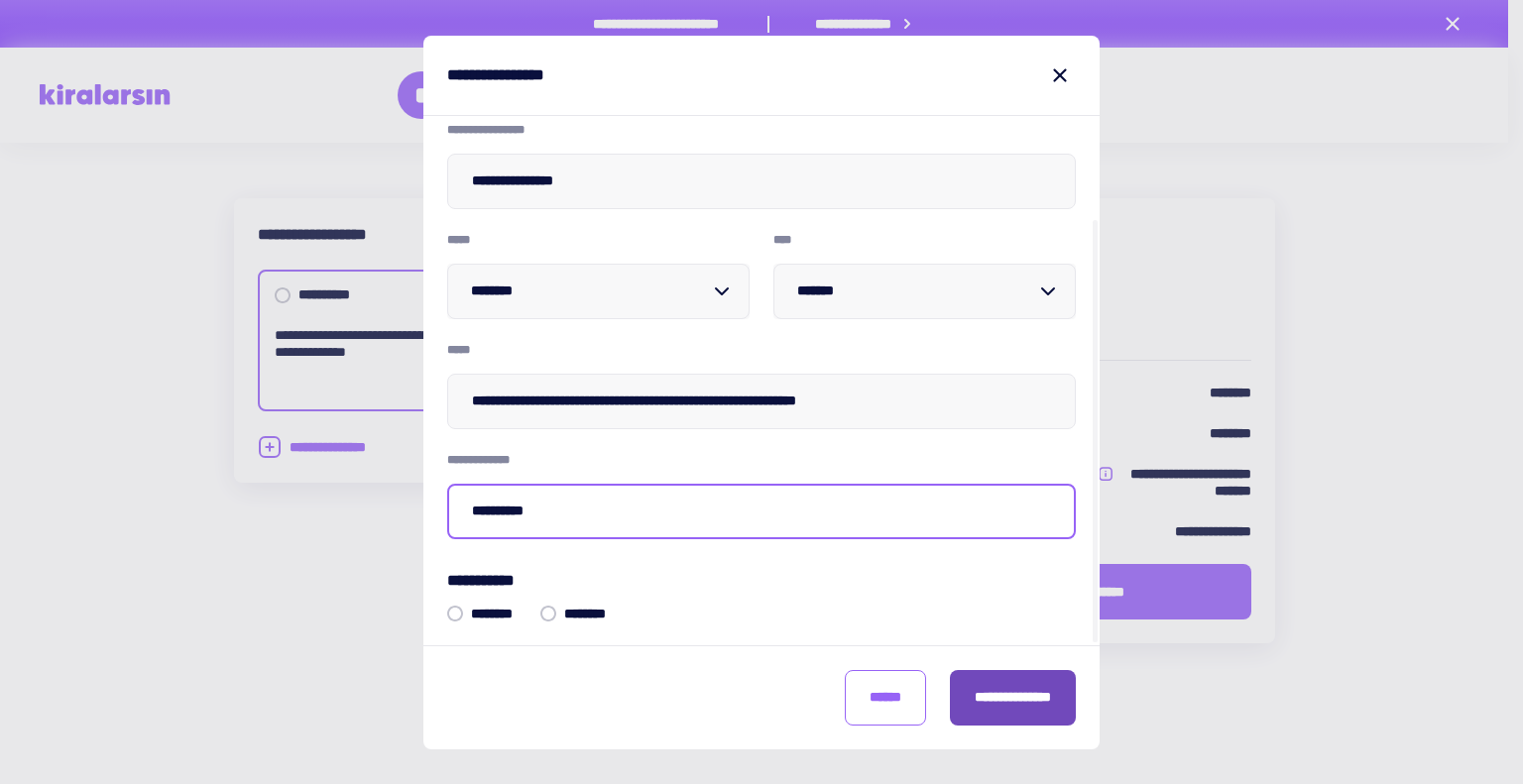 type on "**********" 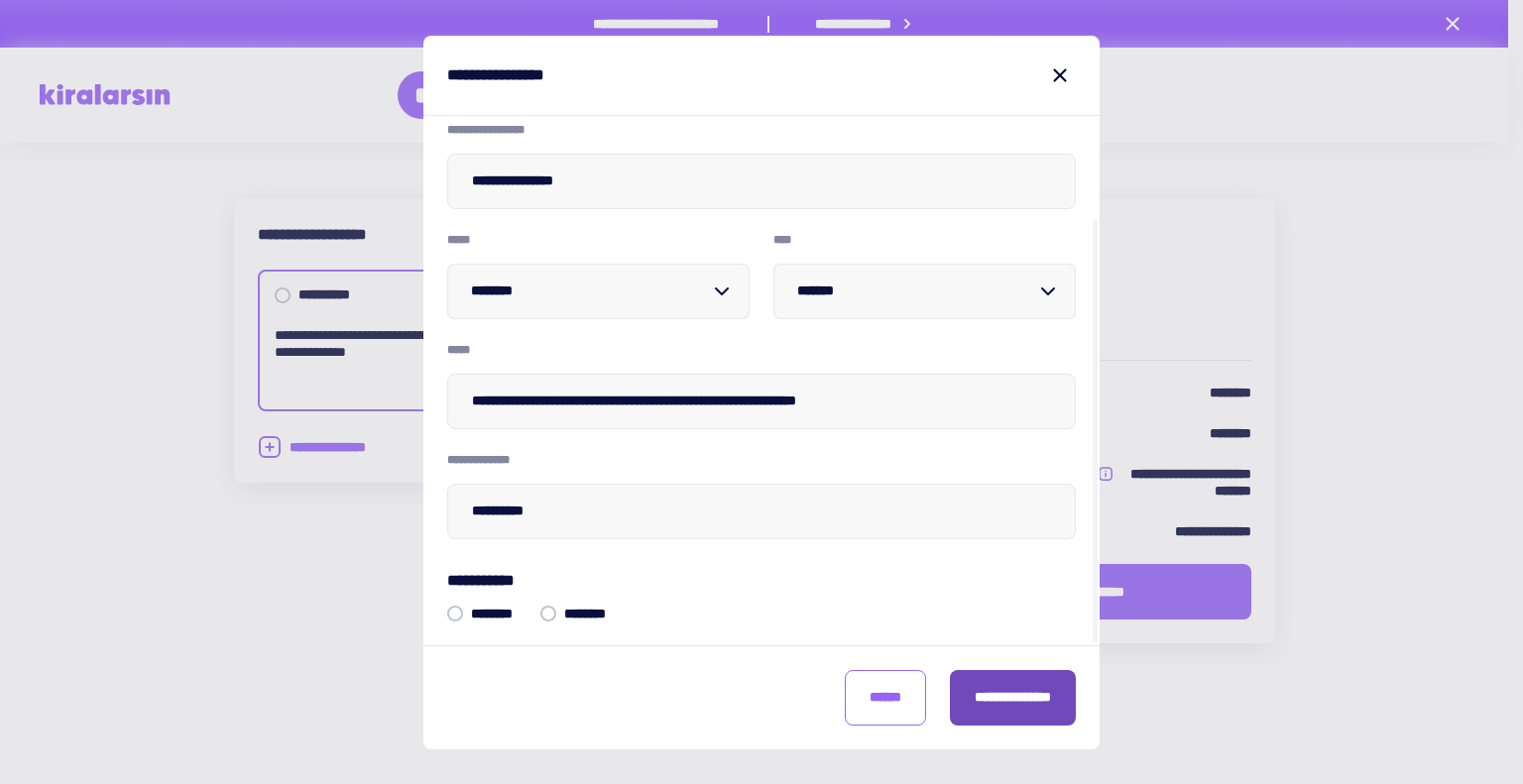 click on "**********" at bounding box center [1012, 698] 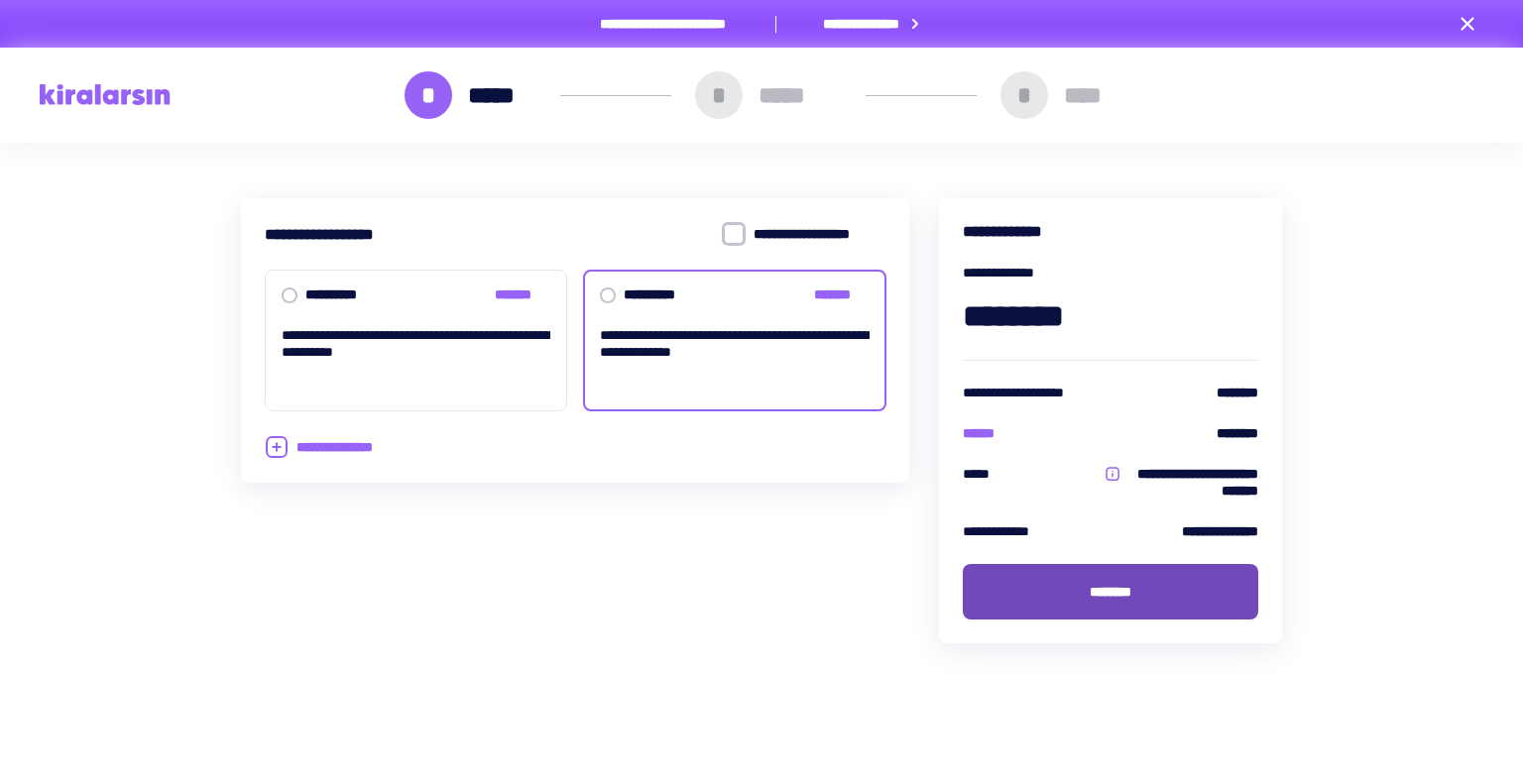 click on "********" at bounding box center [1111, 592] 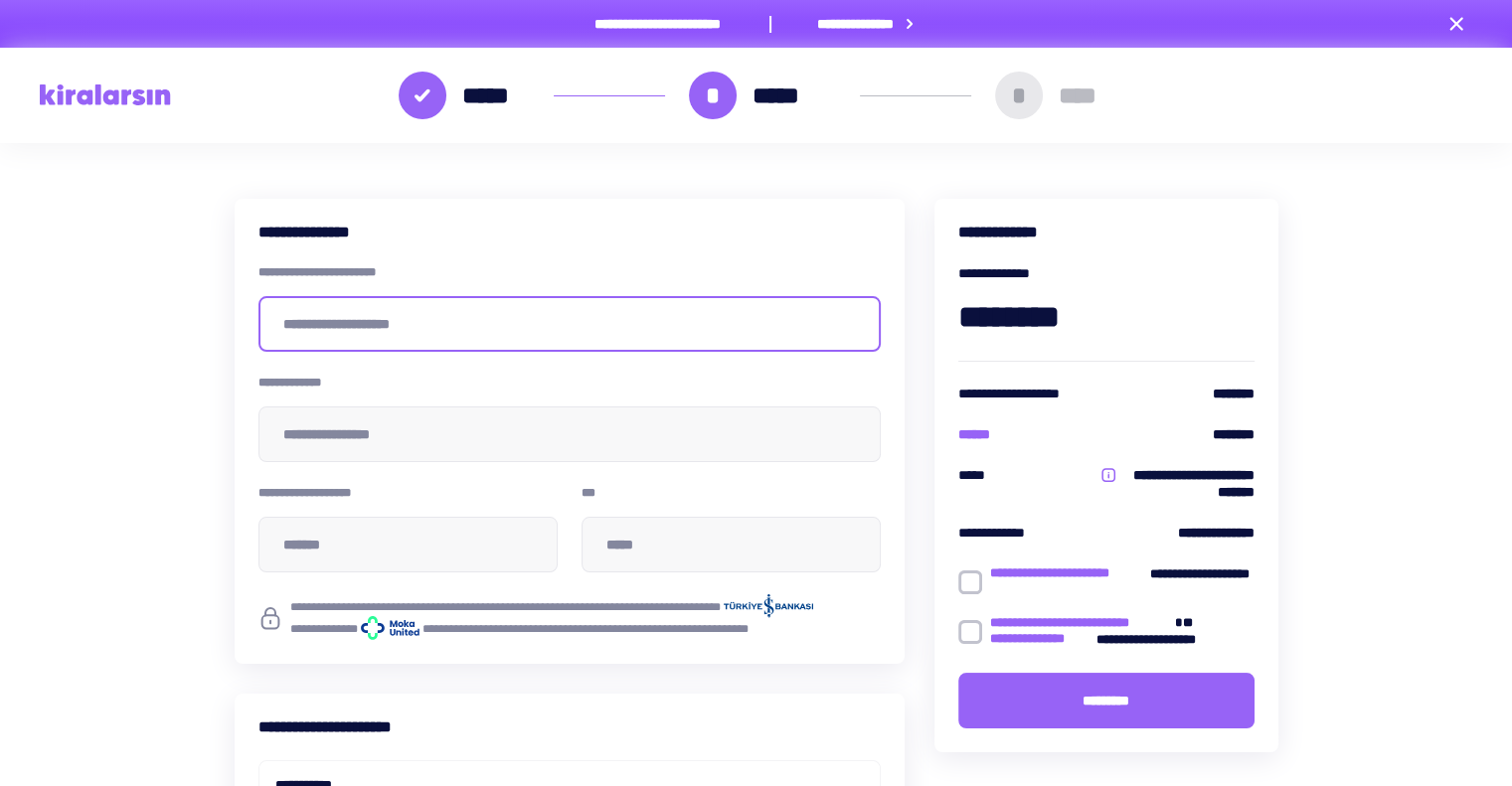 click at bounding box center (570, 324) 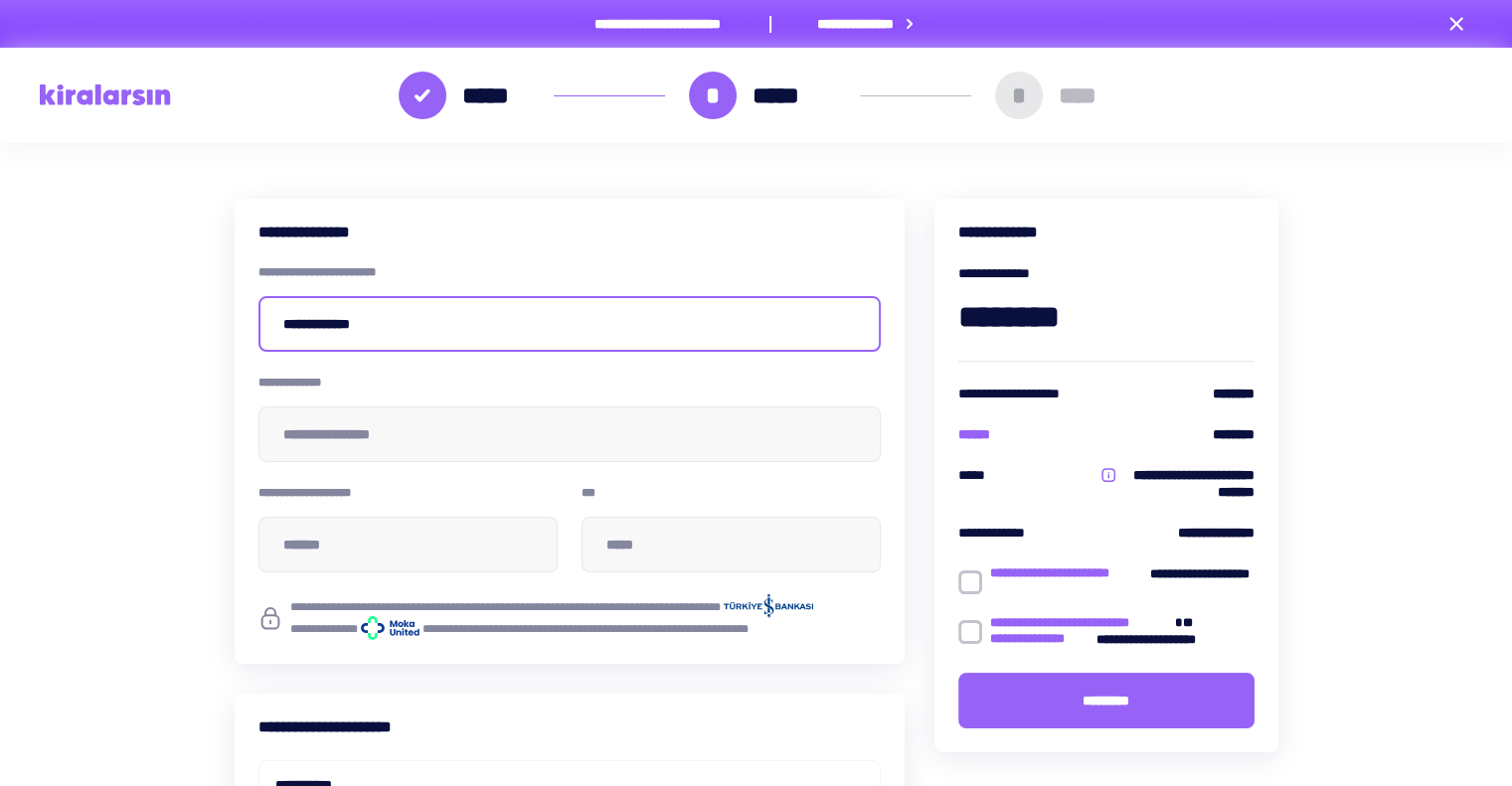 type on "**********" 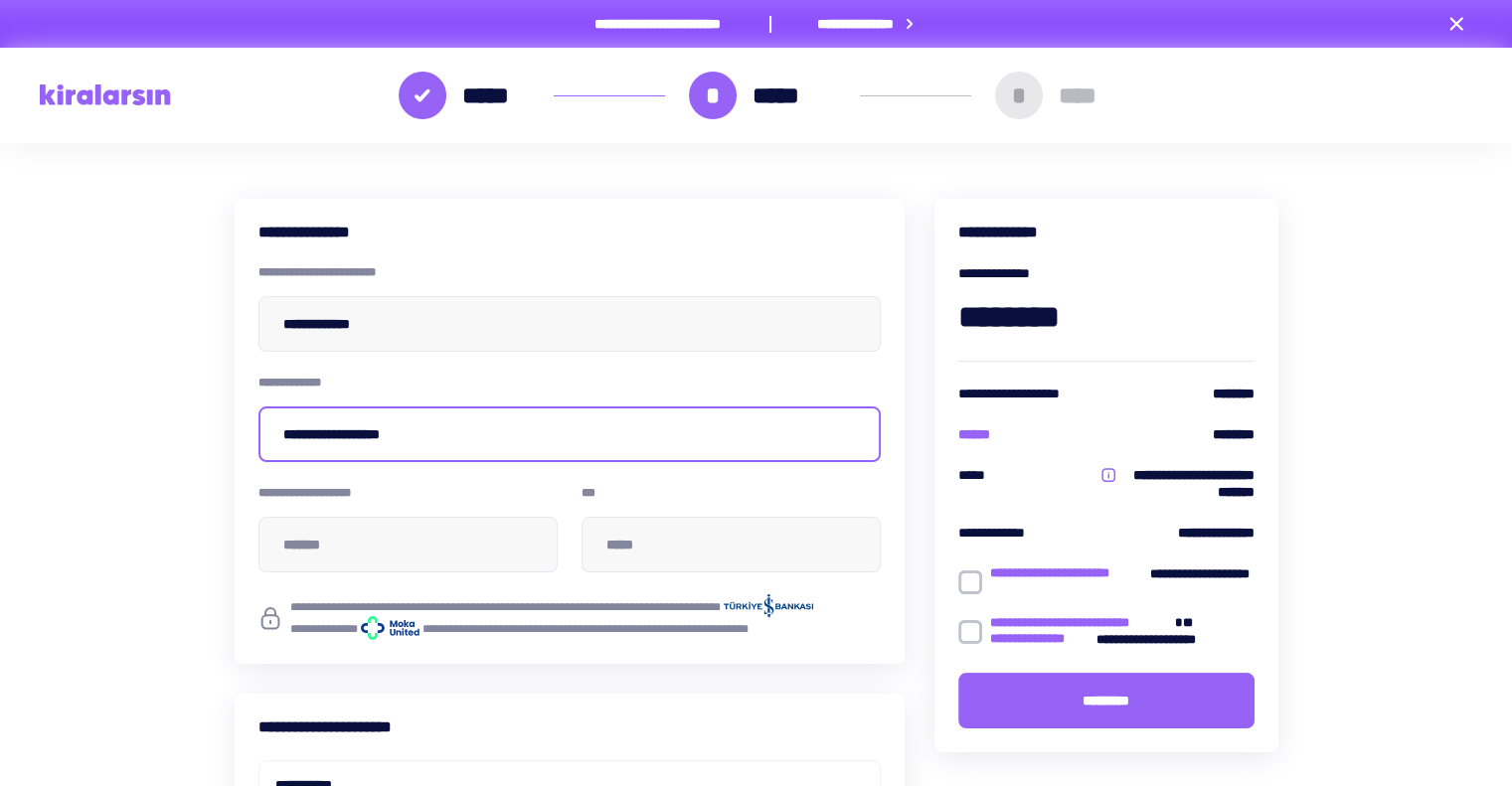 type on "**********" 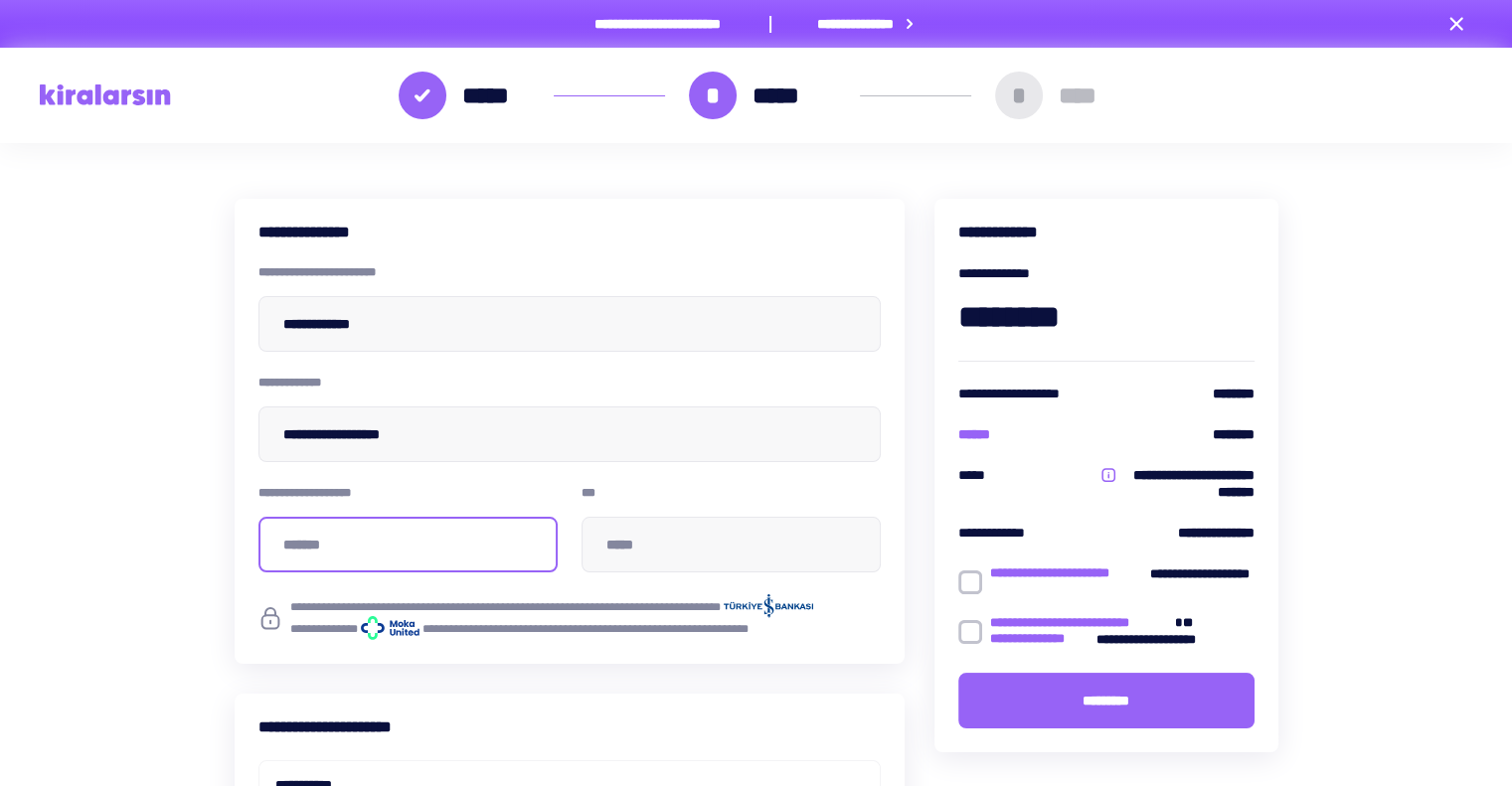 click at bounding box center [408, 545] 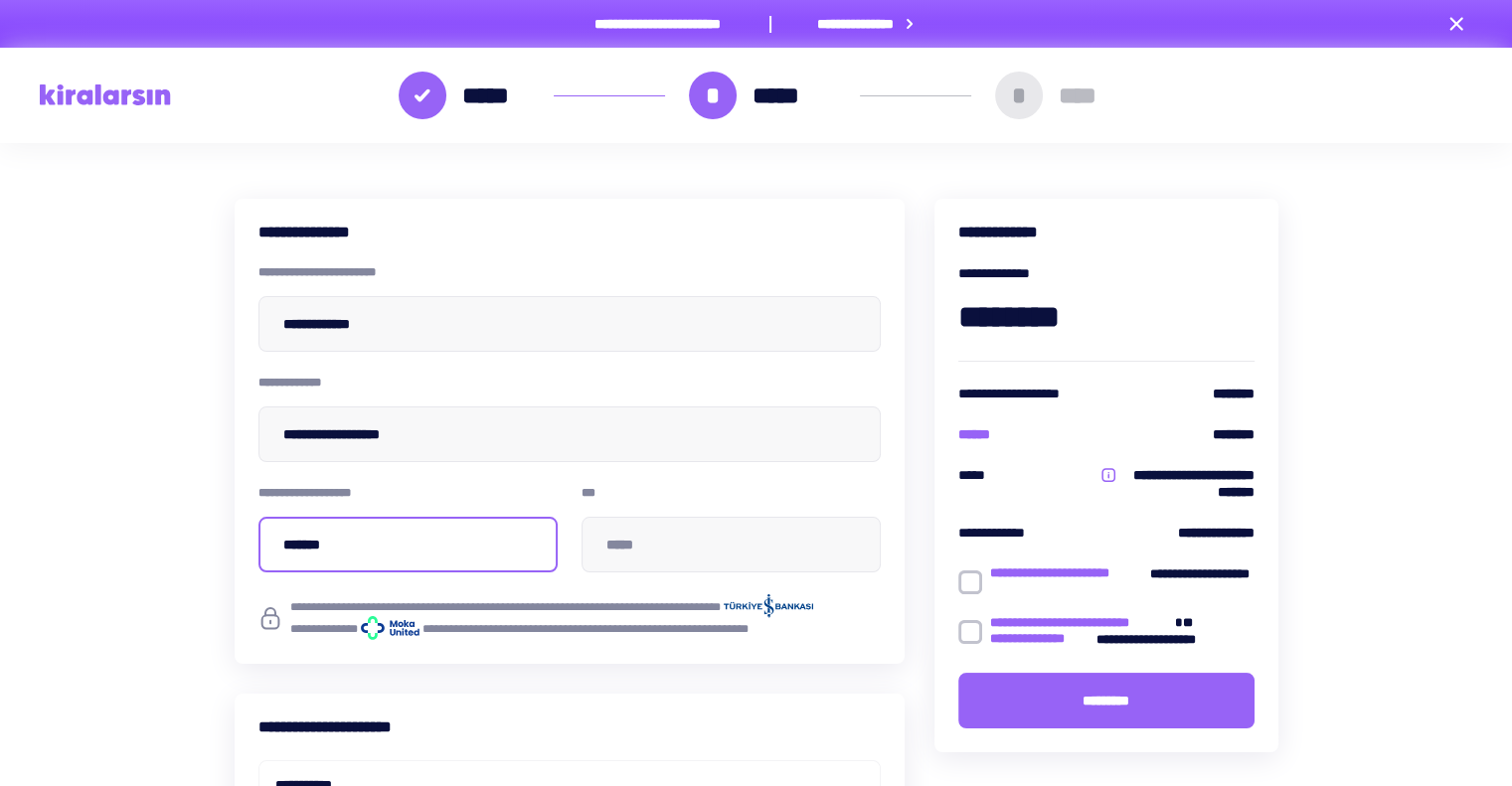 type on "*****" 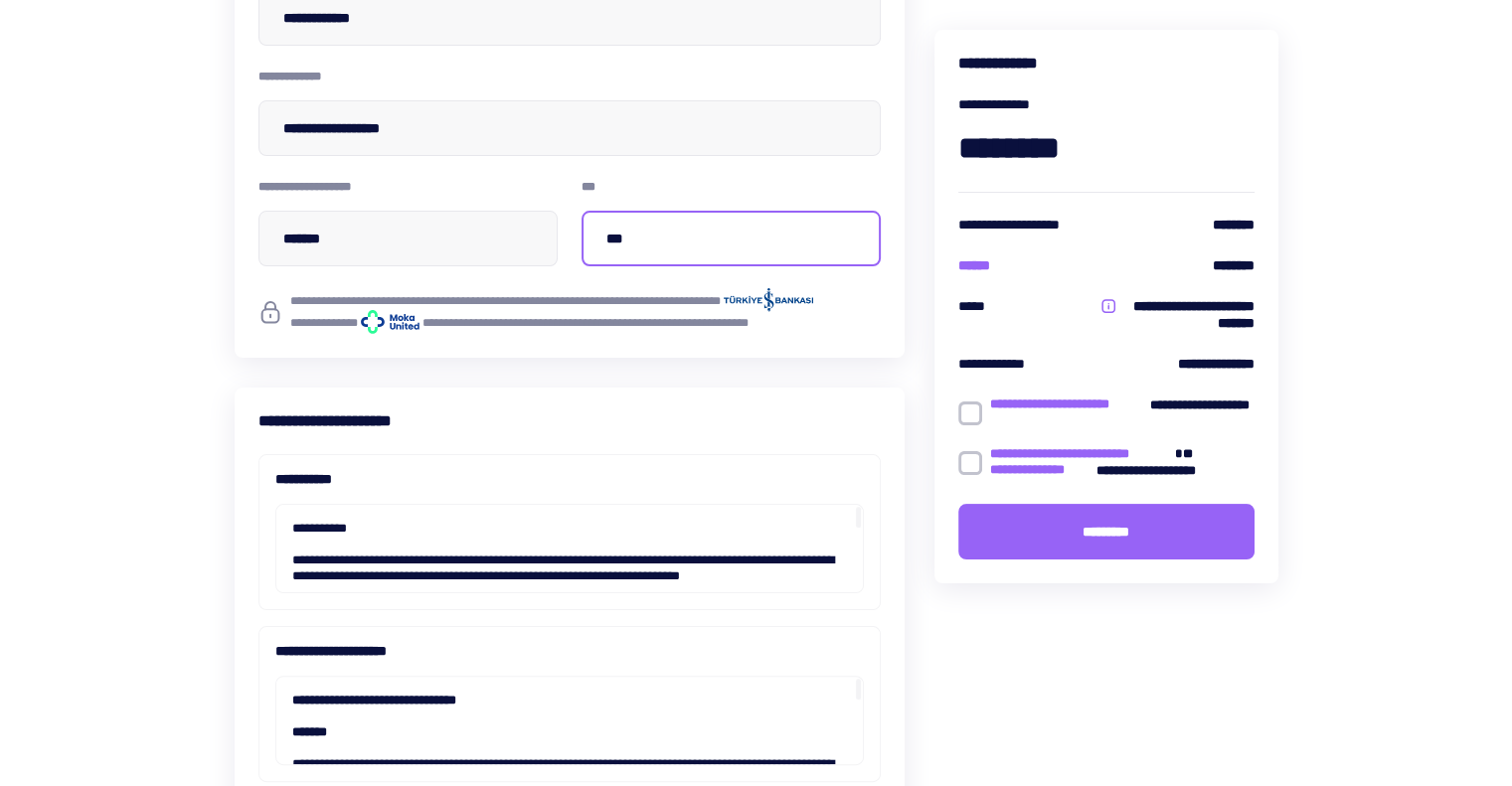 scroll, scrollTop: 305, scrollLeft: 0, axis: vertical 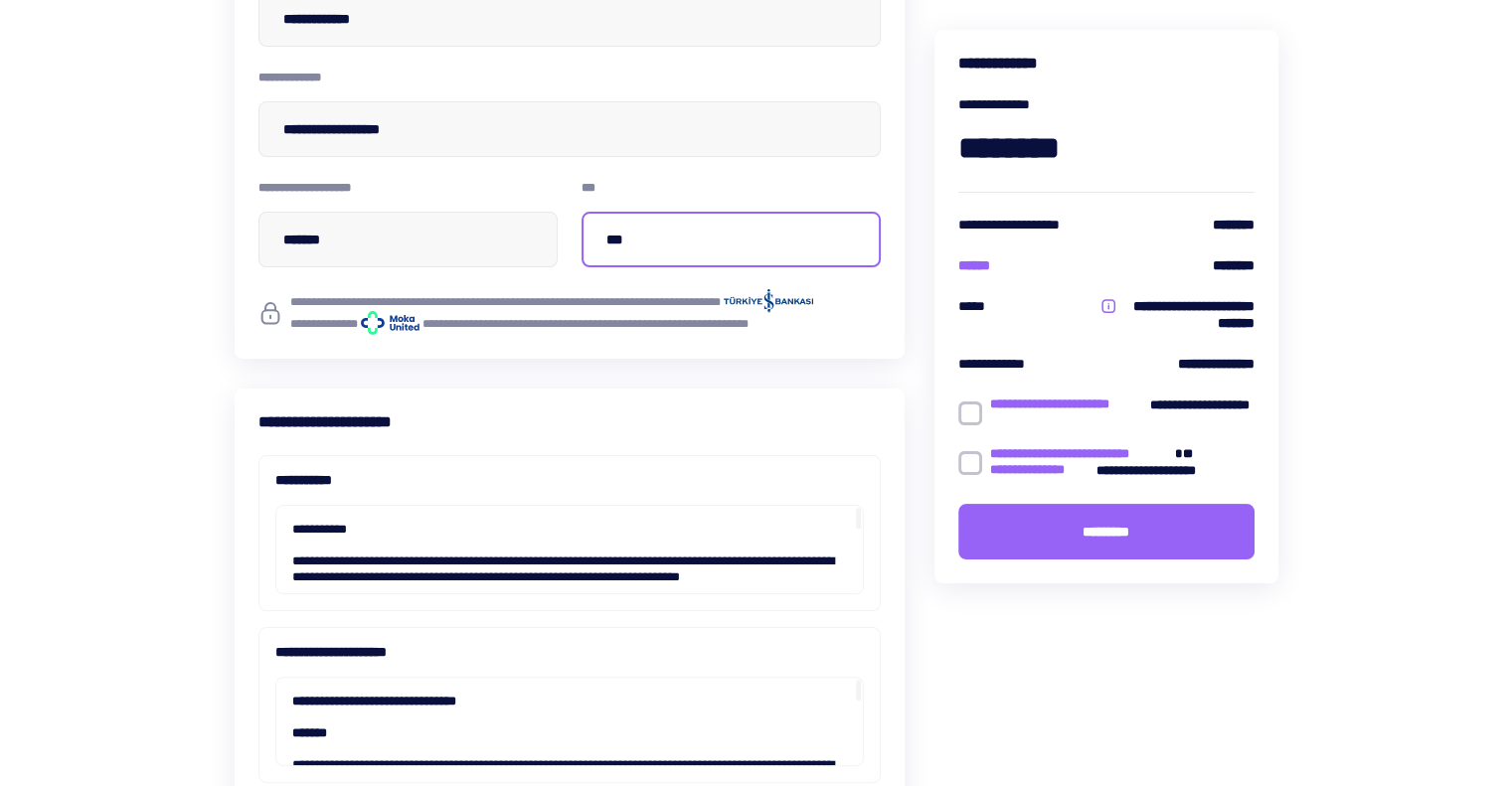 type on "***" 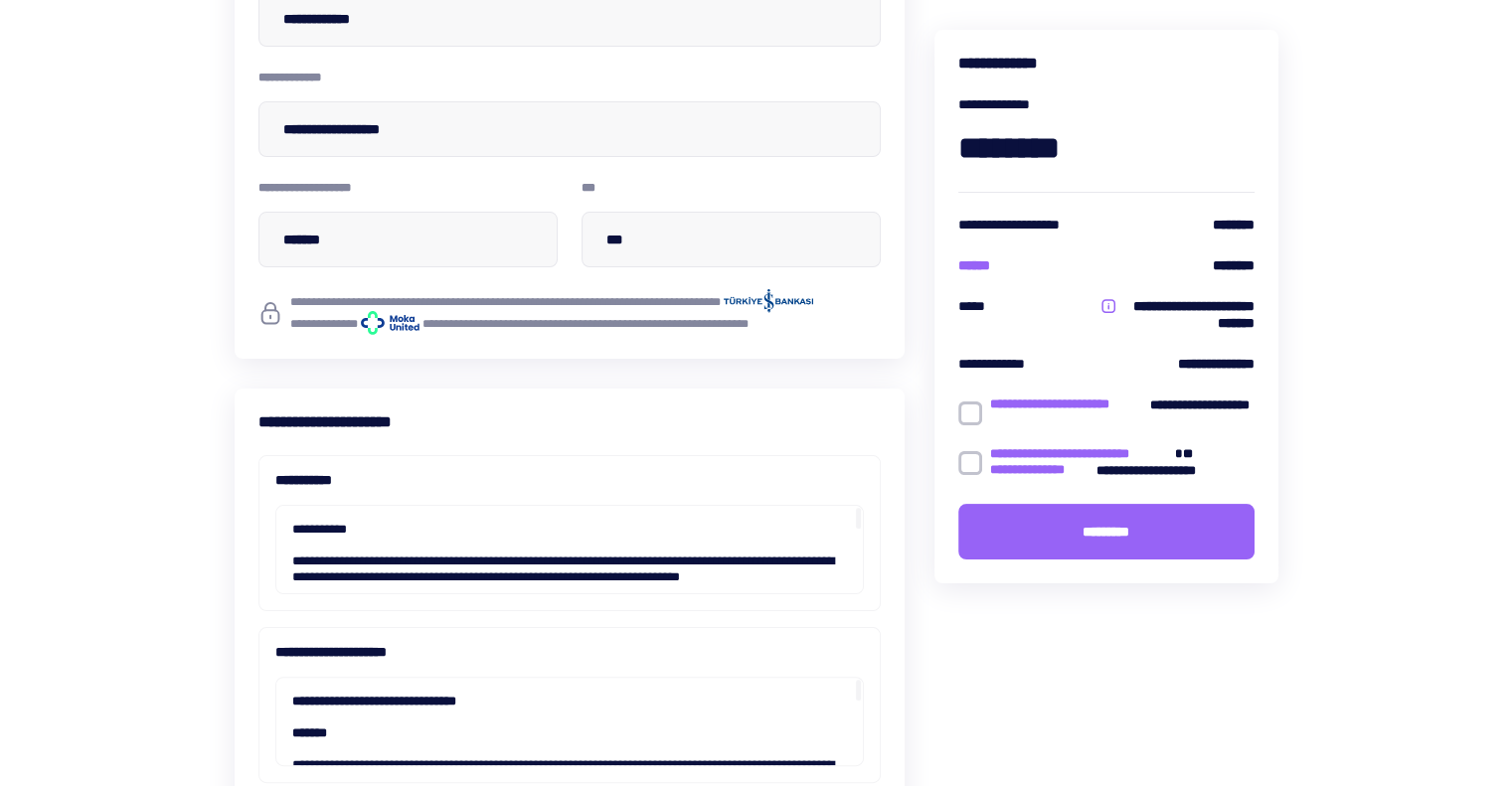 click at bounding box center [970, 413] 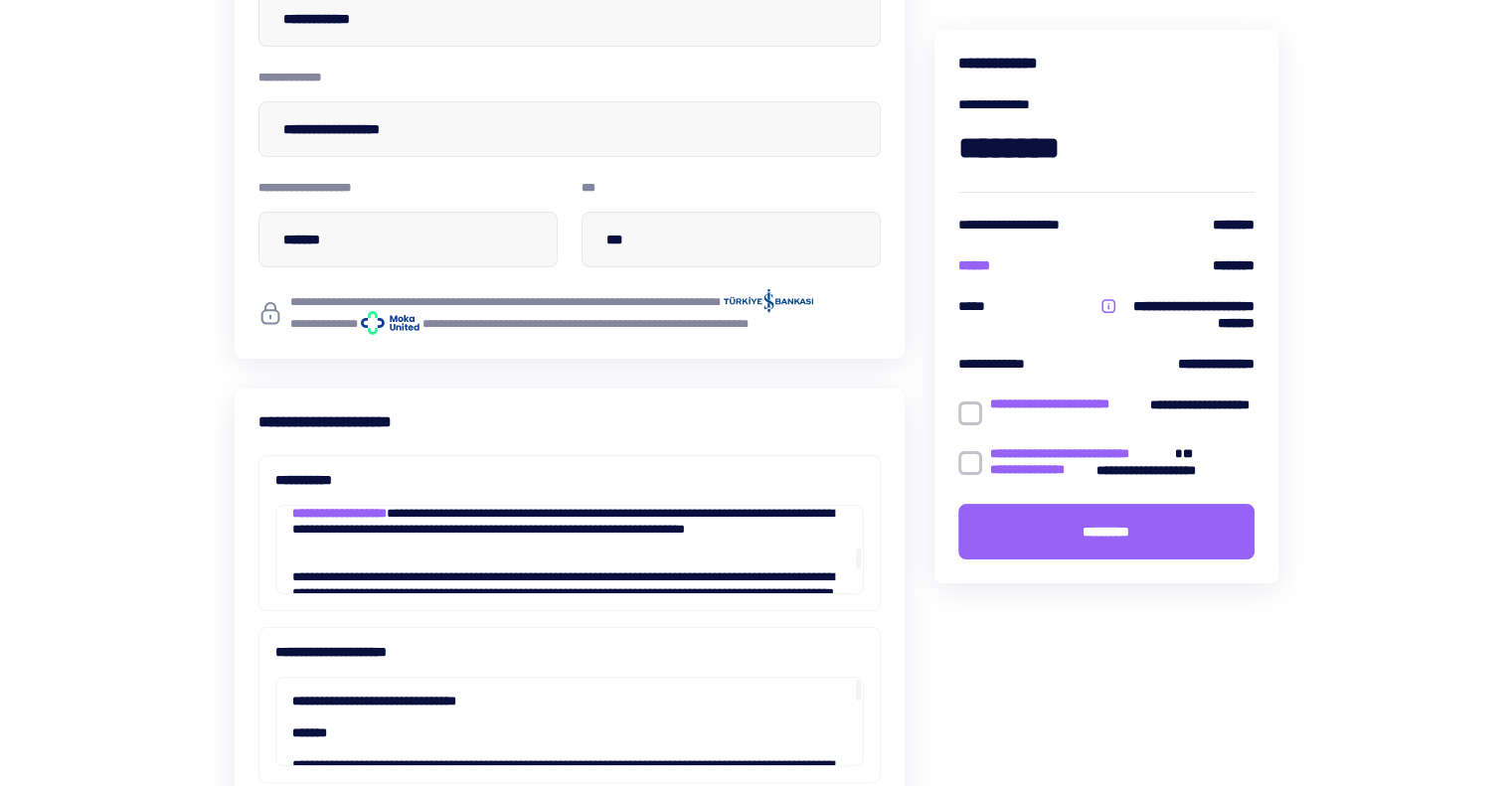 scroll, scrollTop: 493, scrollLeft: 0, axis: vertical 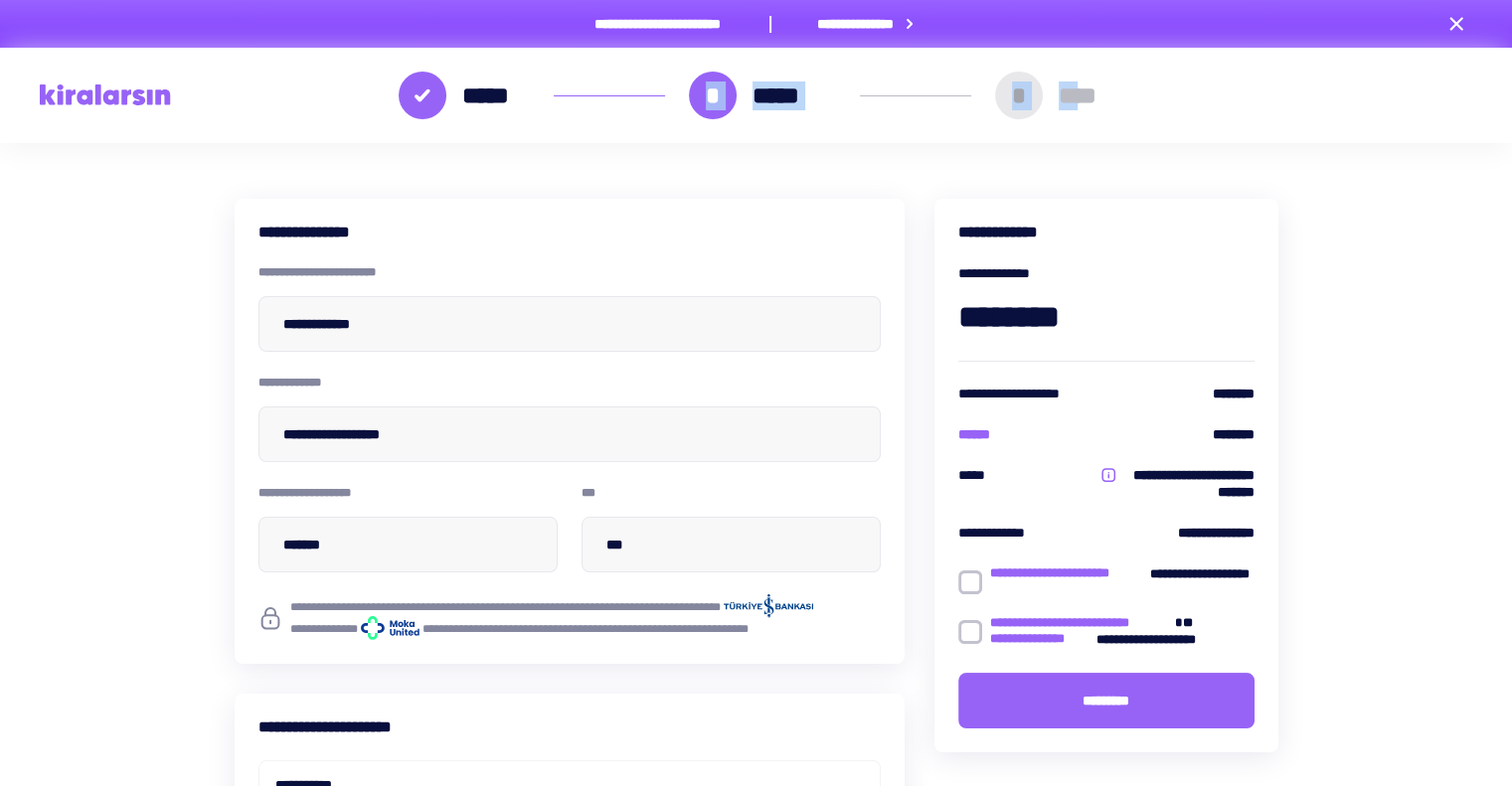 drag, startPoint x: 1093, startPoint y: 99, endPoint x: 524, endPoint y: 92, distance: 569.0431 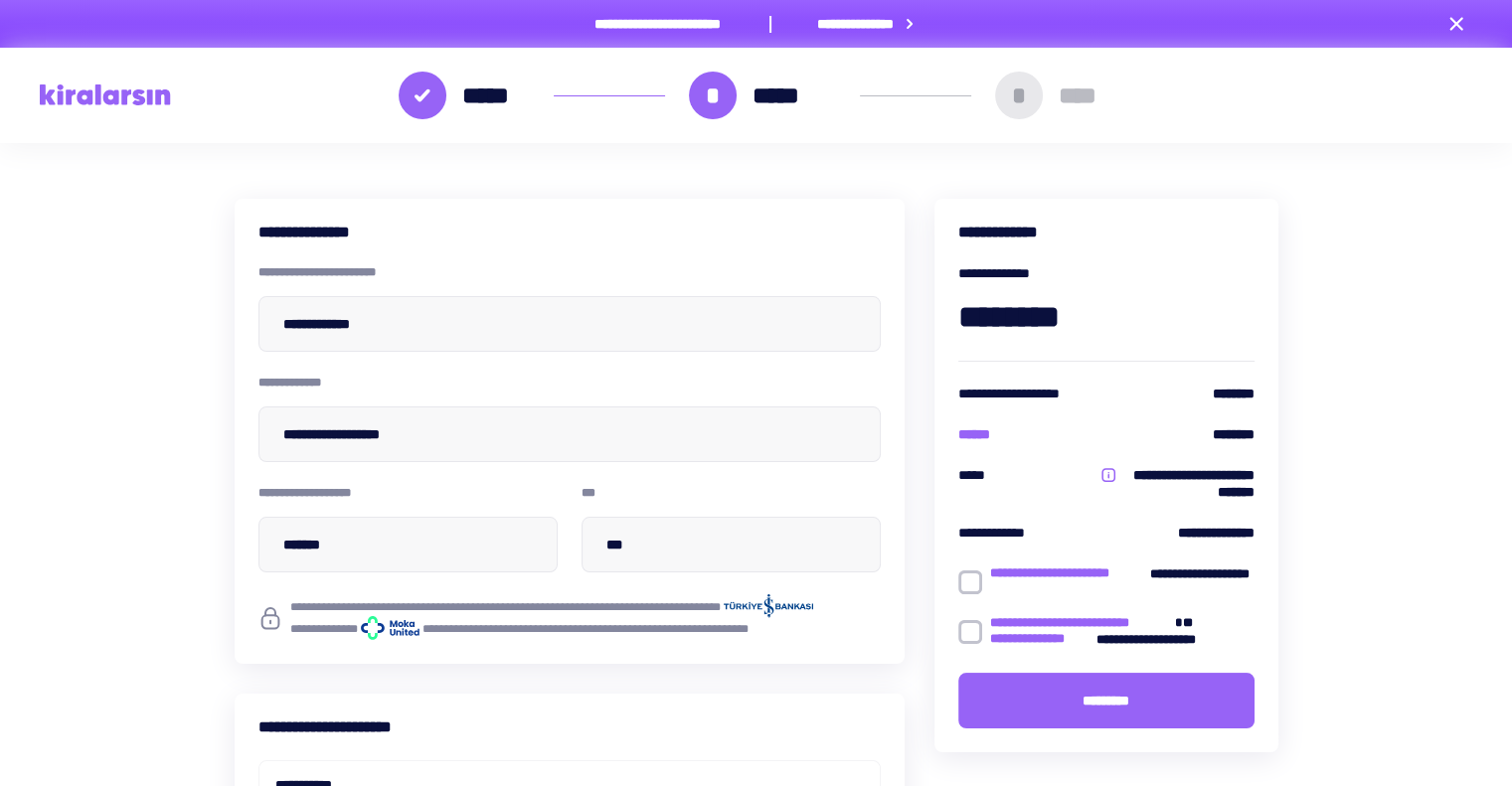 click on "**********" at bounding box center [756, 790] 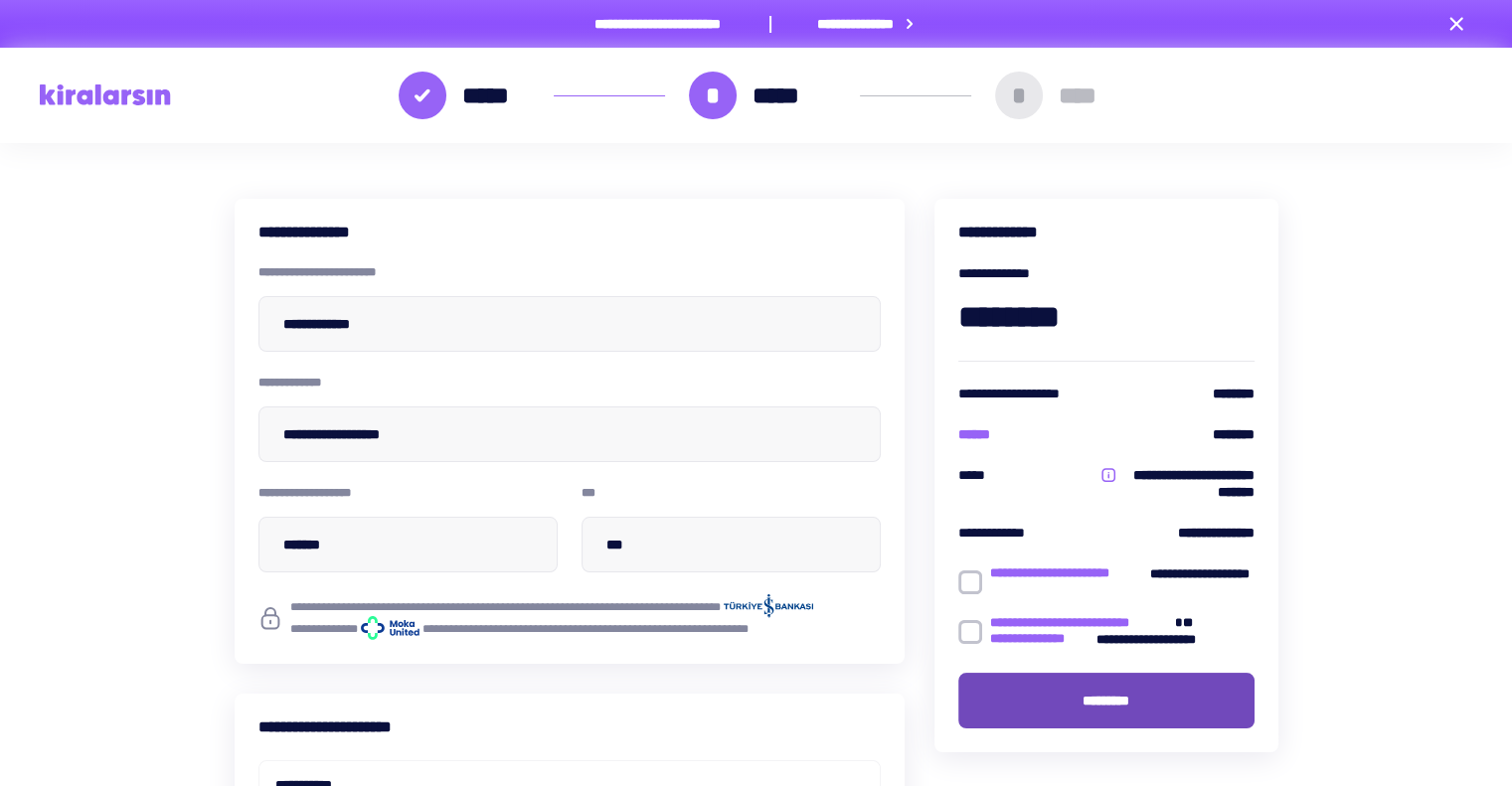 click on "*********" at bounding box center (1106, 701) 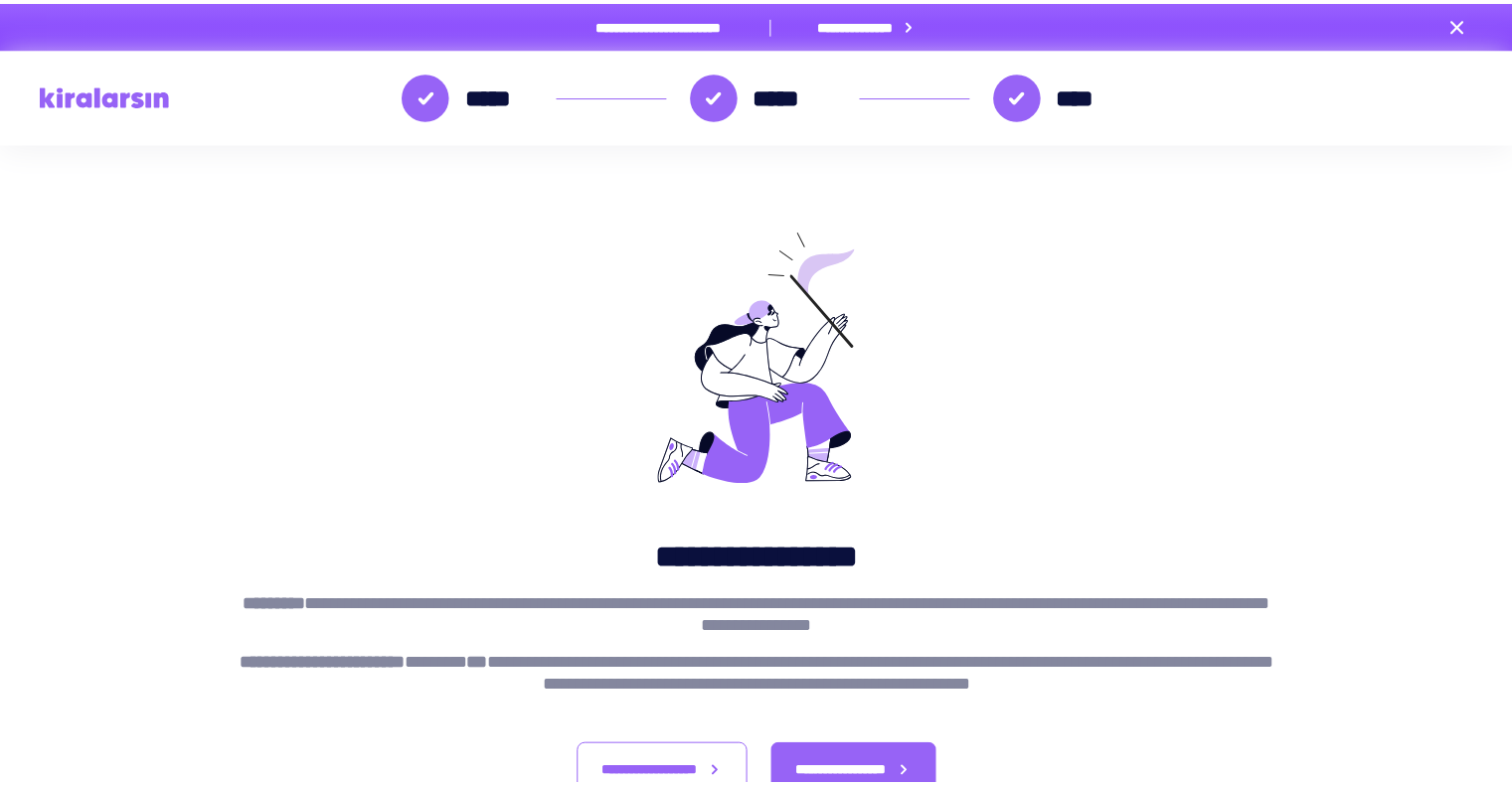scroll, scrollTop: 0, scrollLeft: 0, axis: both 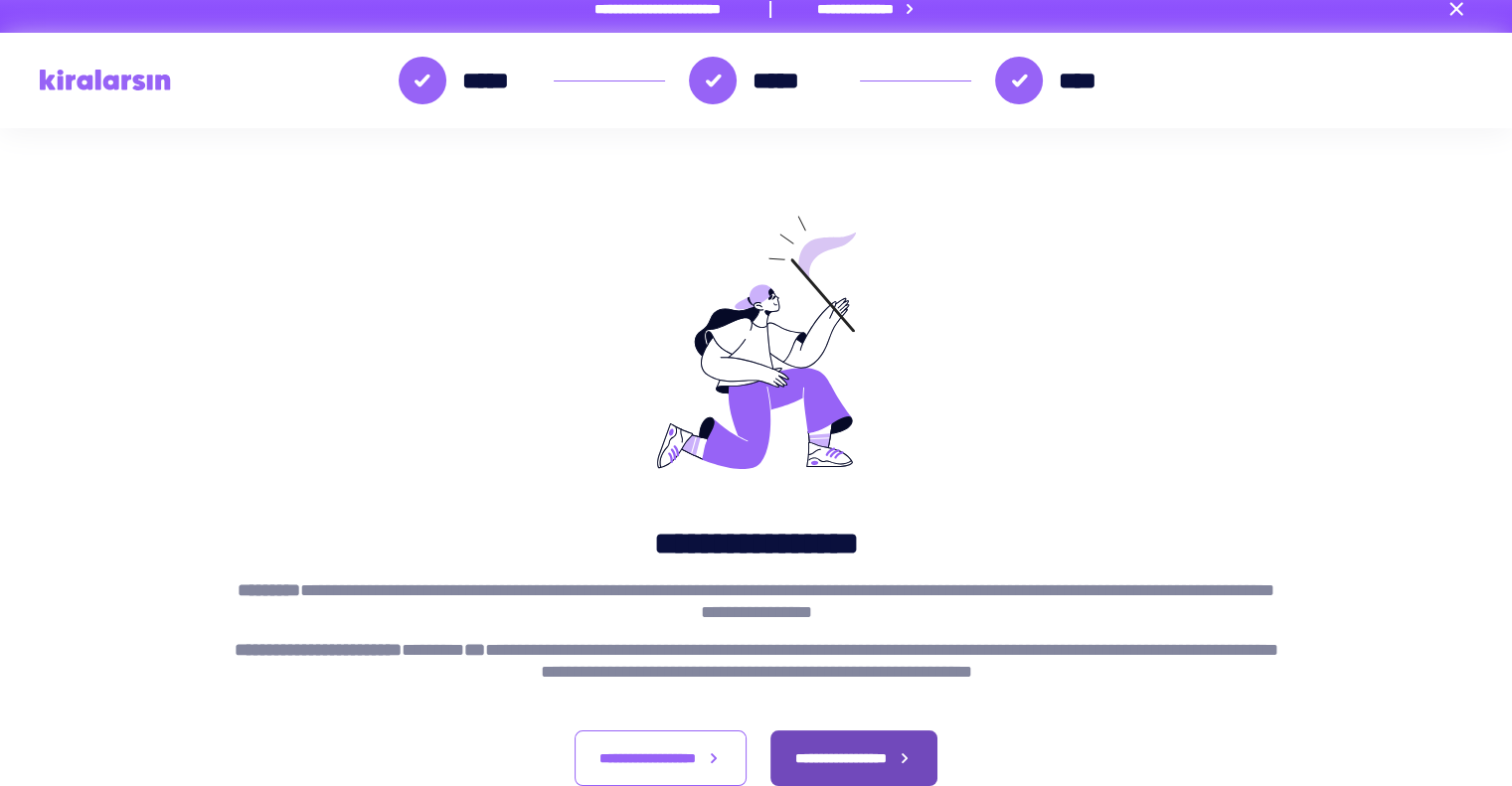 click on "**********" at bounding box center [841, 758] 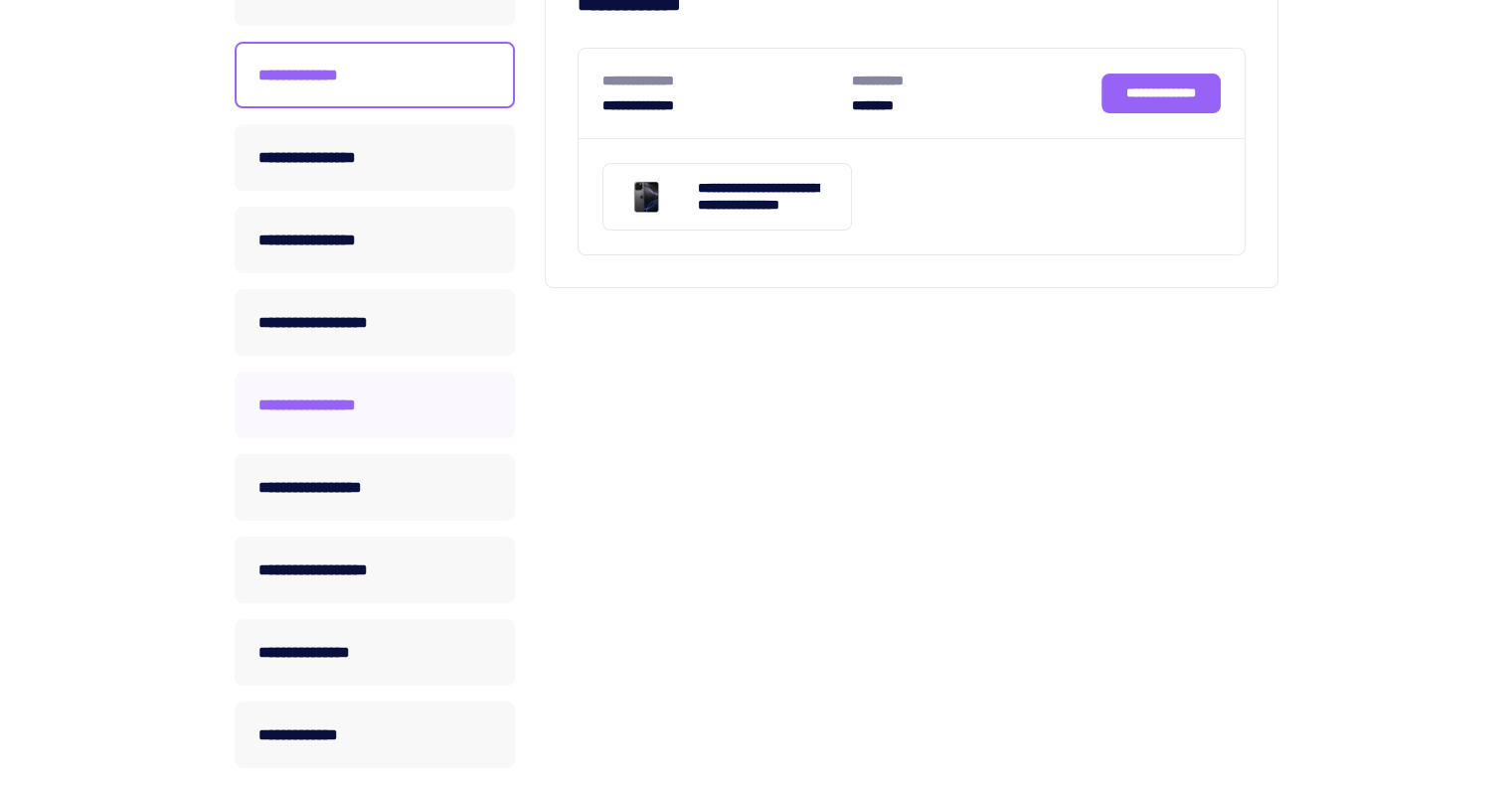 scroll, scrollTop: 405, scrollLeft: 0, axis: vertical 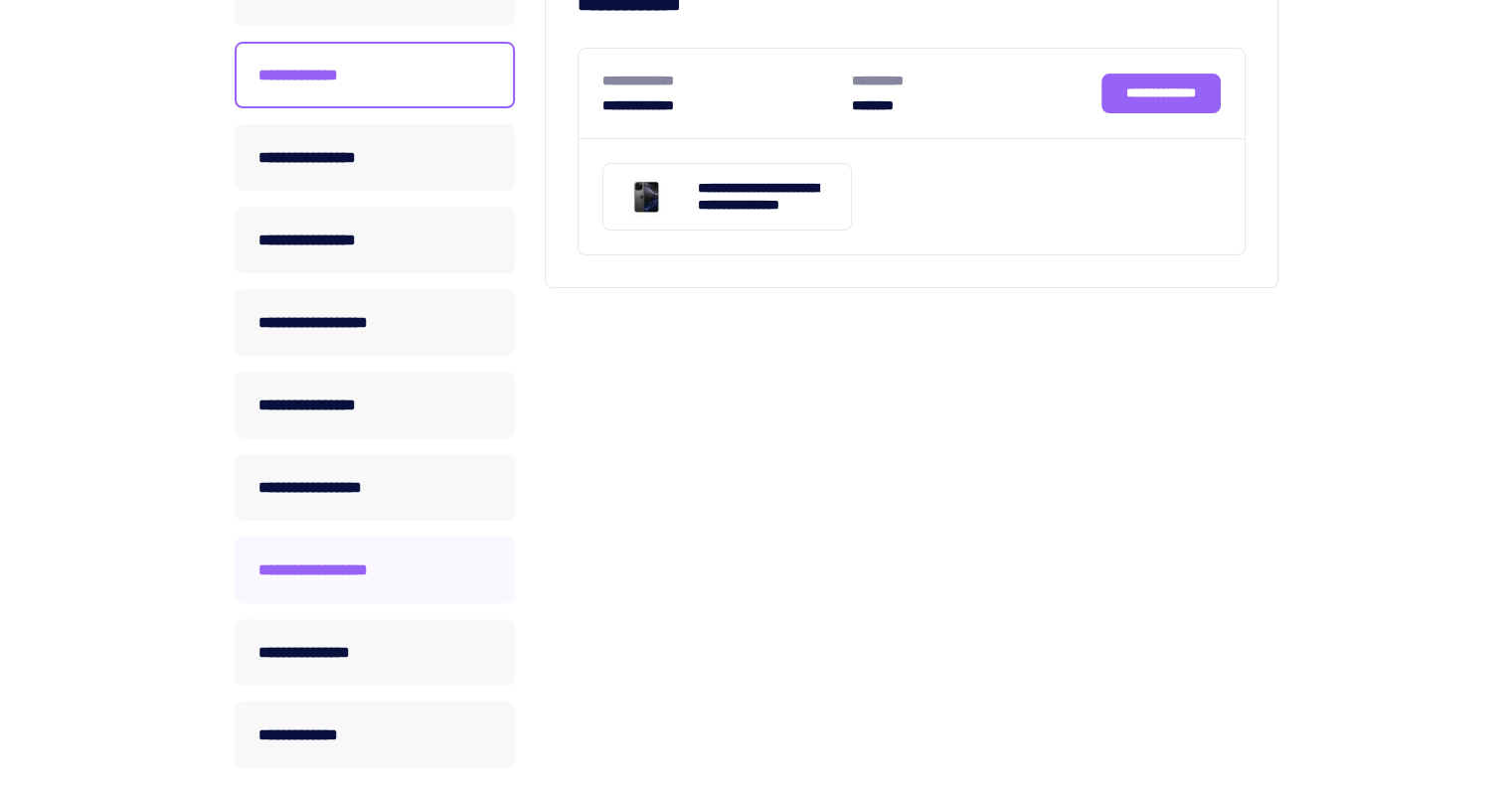 click on "**********" at bounding box center (375, 569) 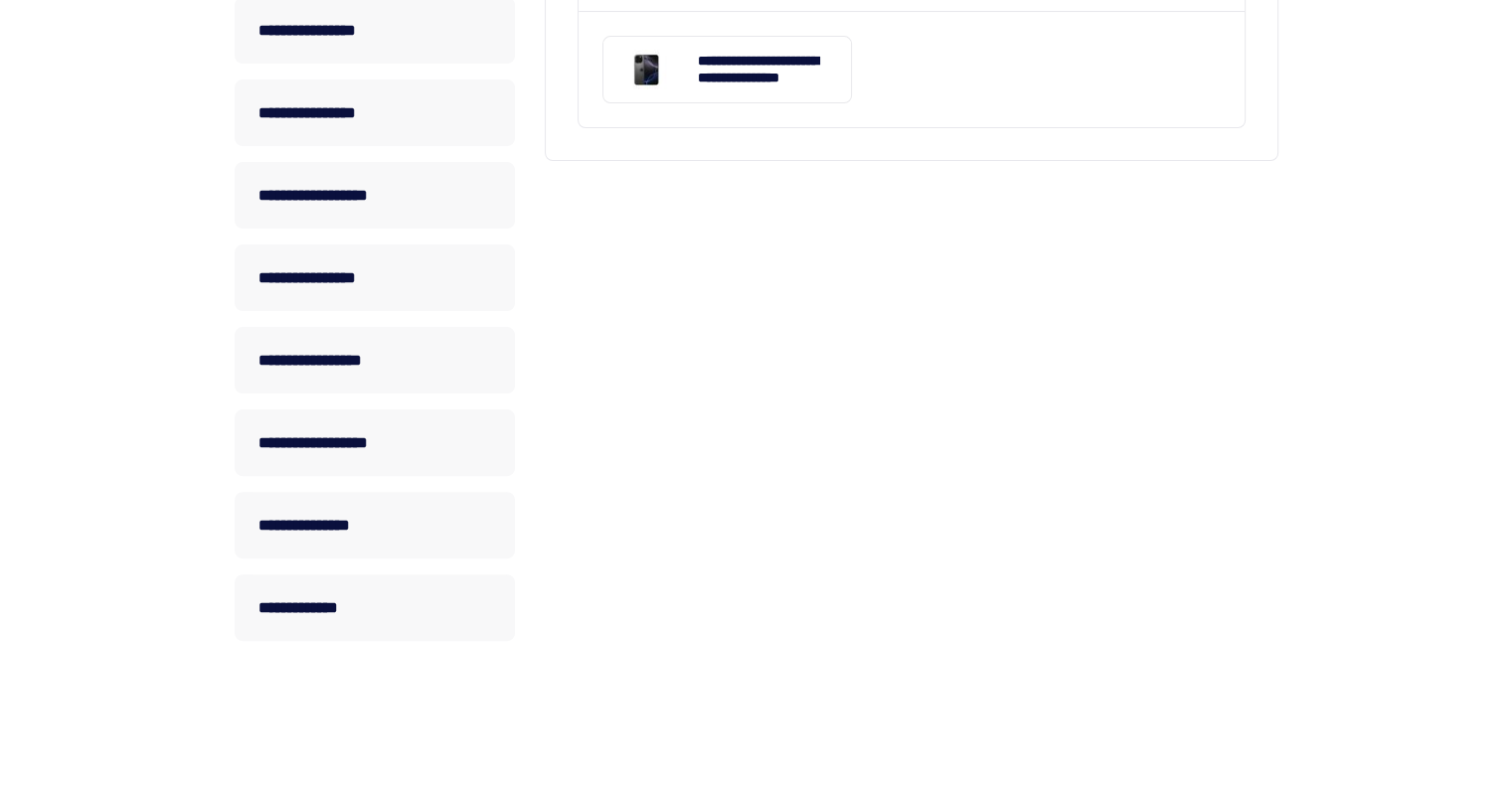 scroll, scrollTop: 537, scrollLeft: 0, axis: vertical 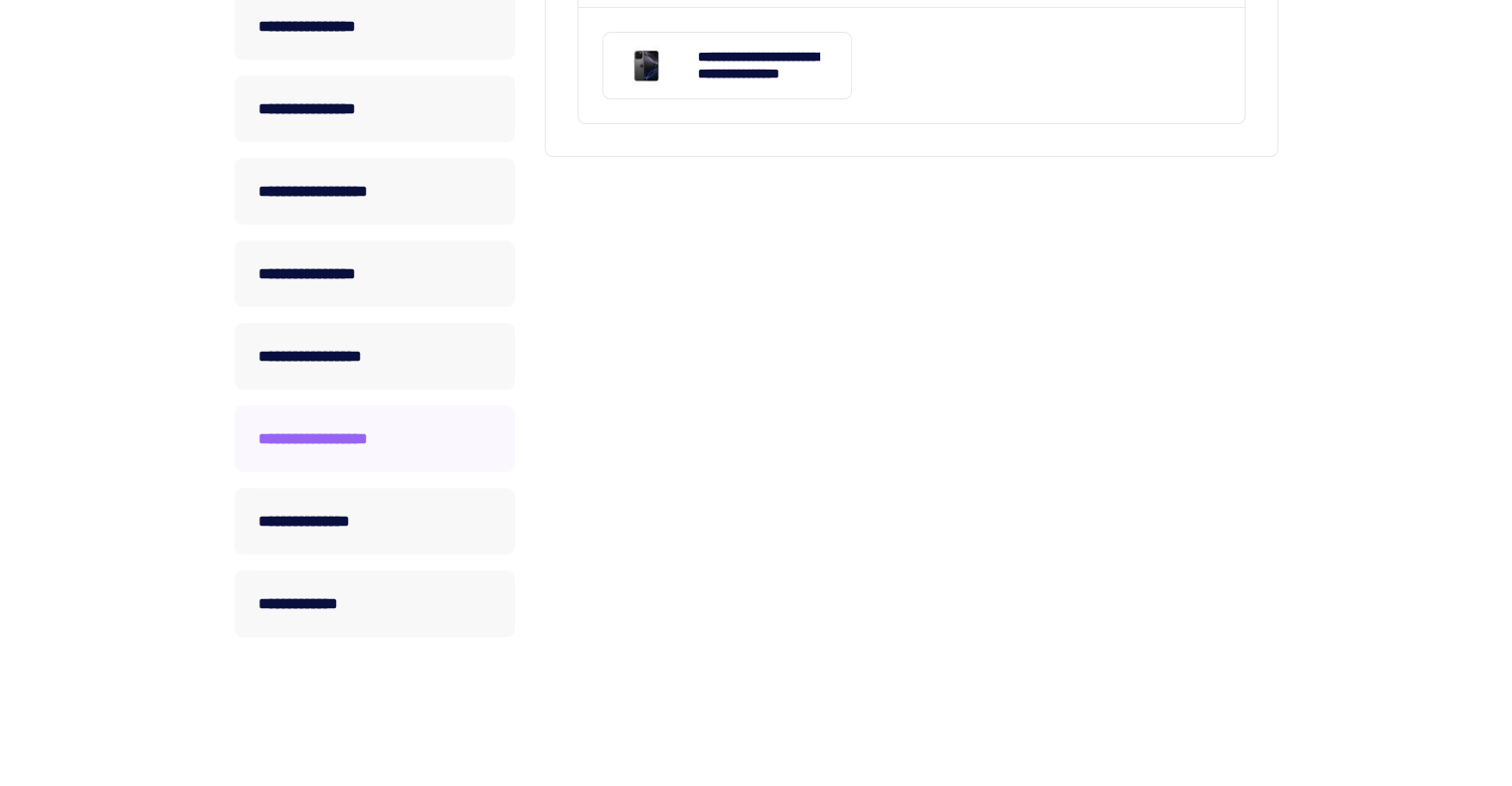 click on "**********" at bounding box center [375, 438] 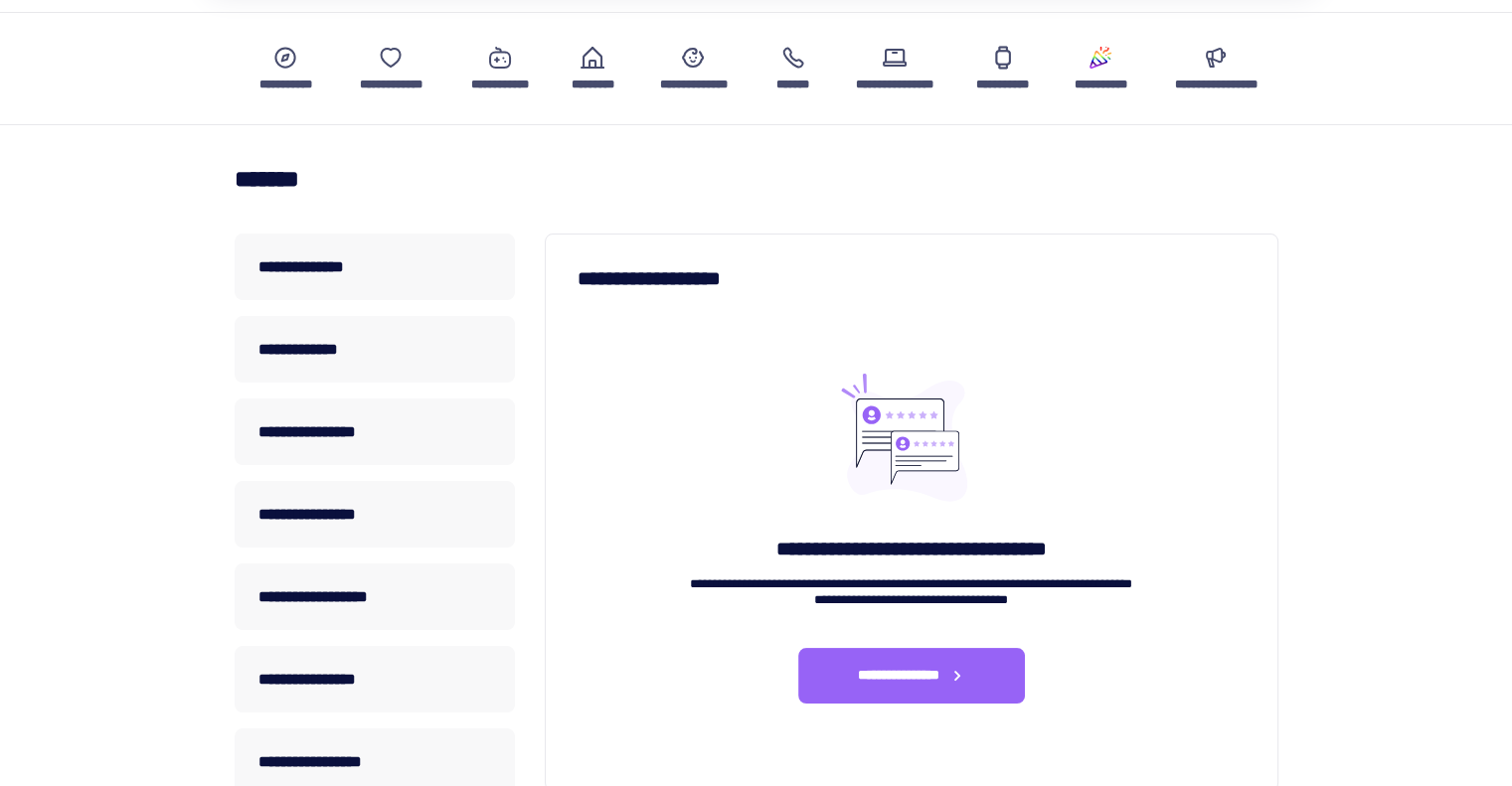 scroll, scrollTop: 0, scrollLeft: 0, axis: both 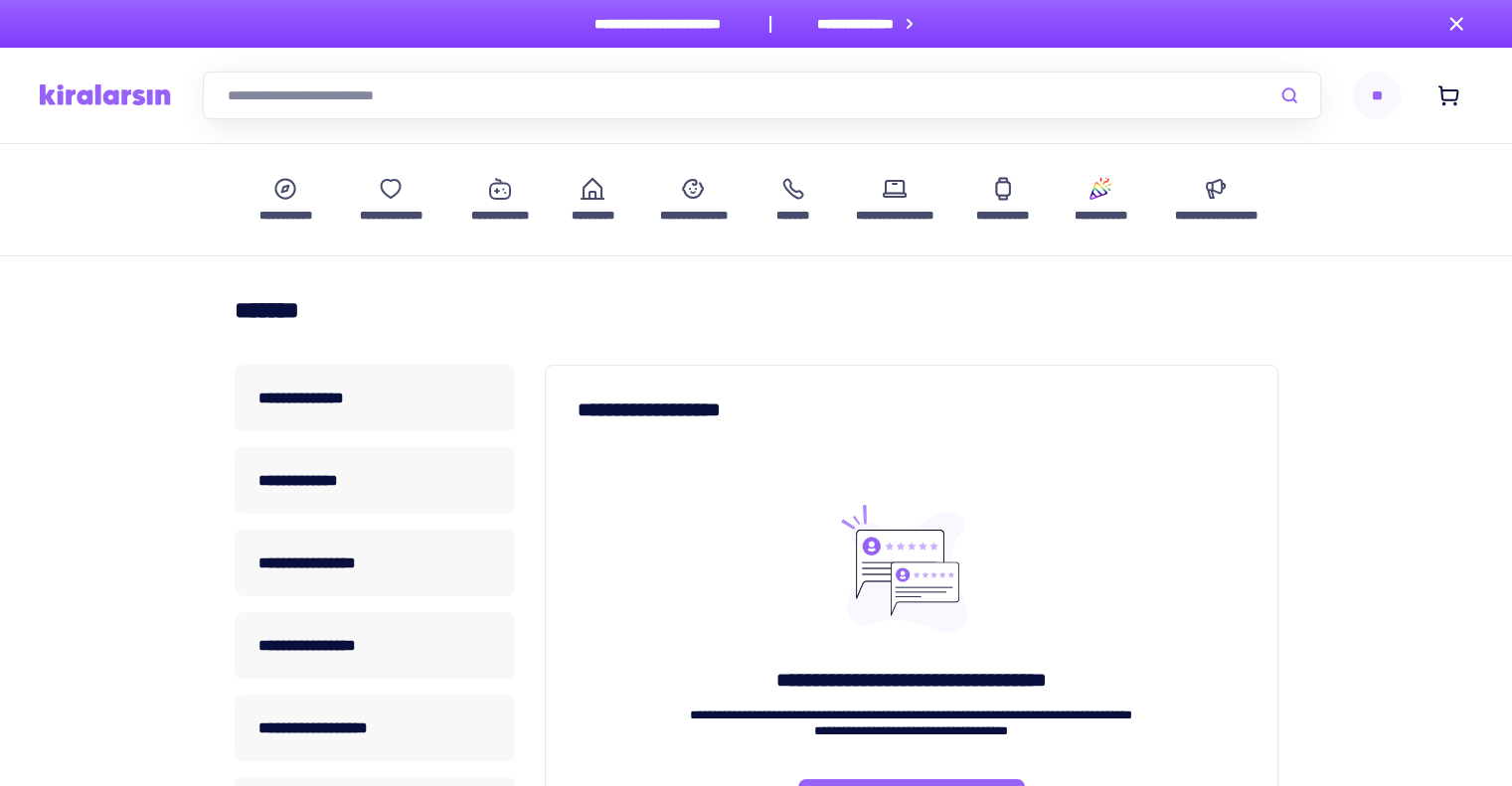 click on "**" at bounding box center (1377, 95) 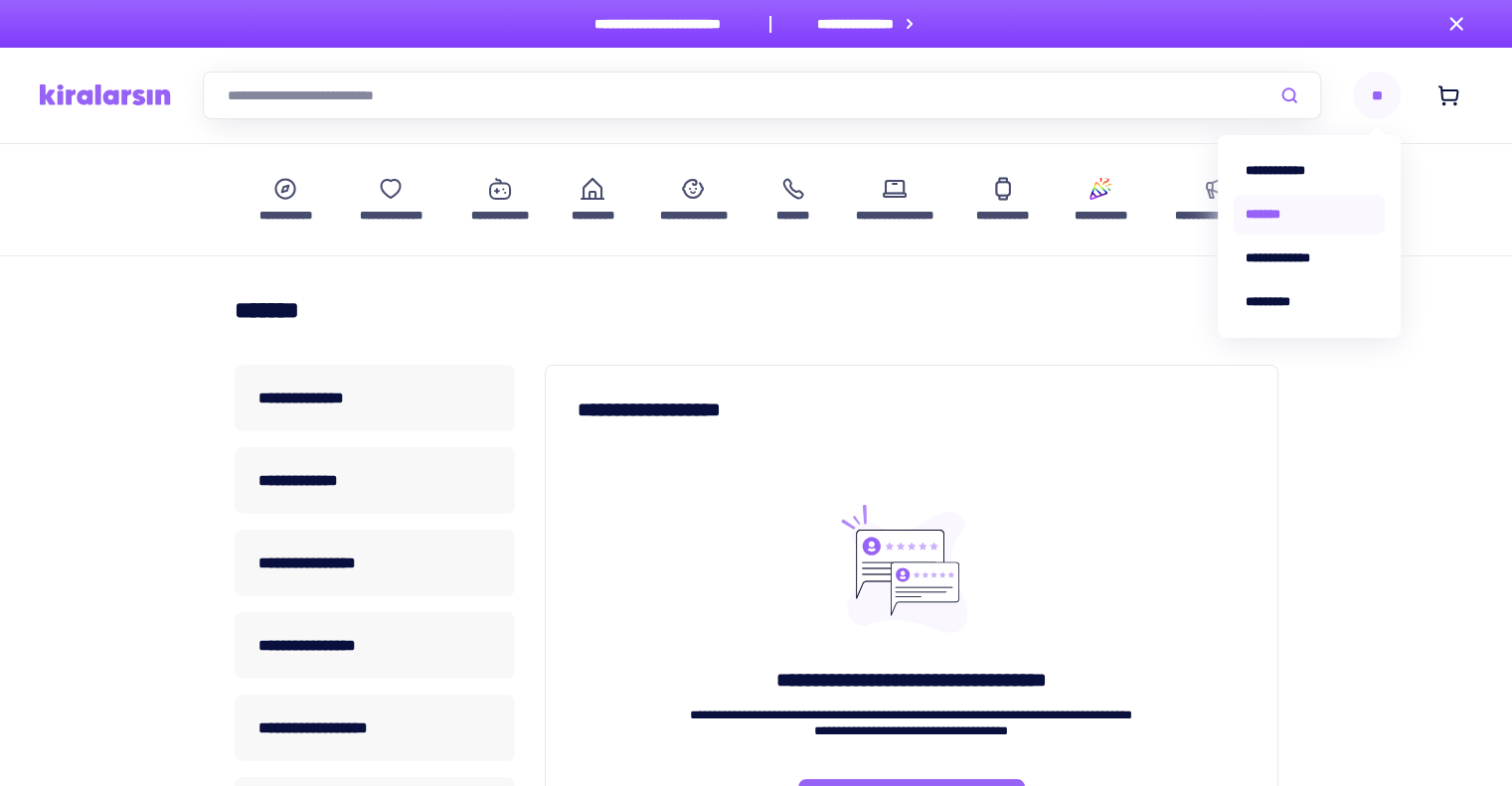 click on "*******" at bounding box center [1309, 215] 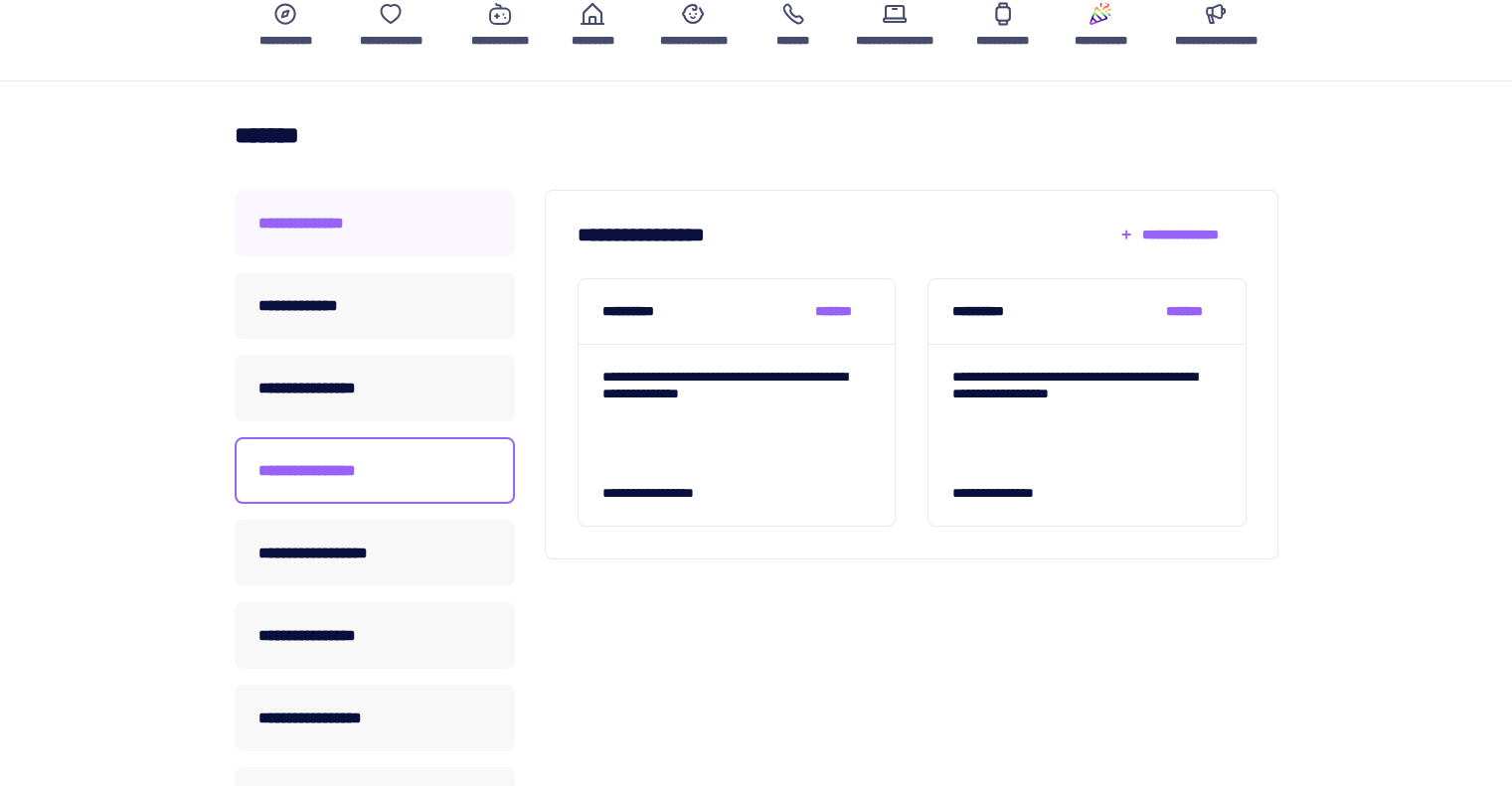 scroll, scrollTop: 175, scrollLeft: 0, axis: vertical 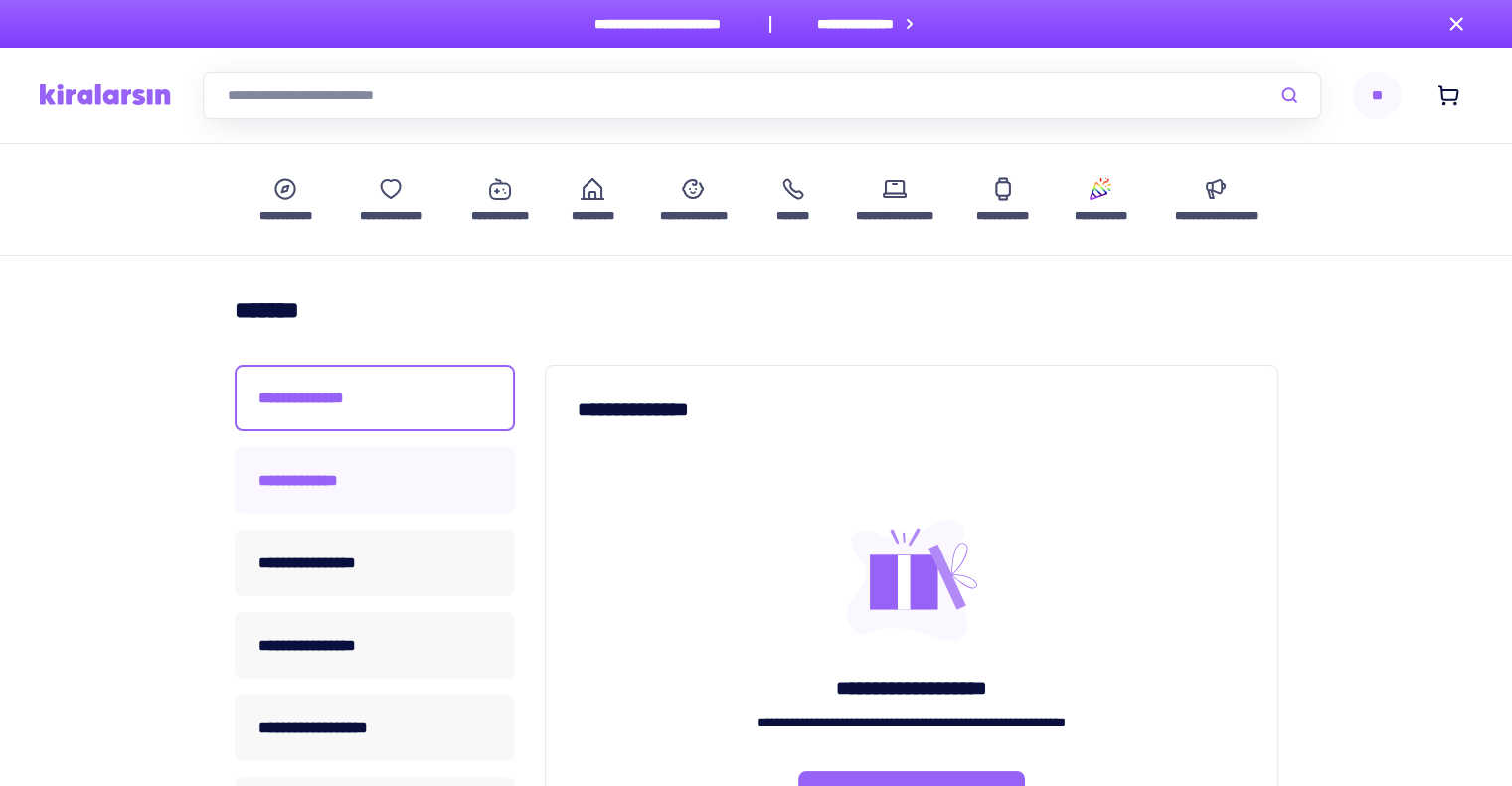 click on "**********" at bounding box center [375, 480] 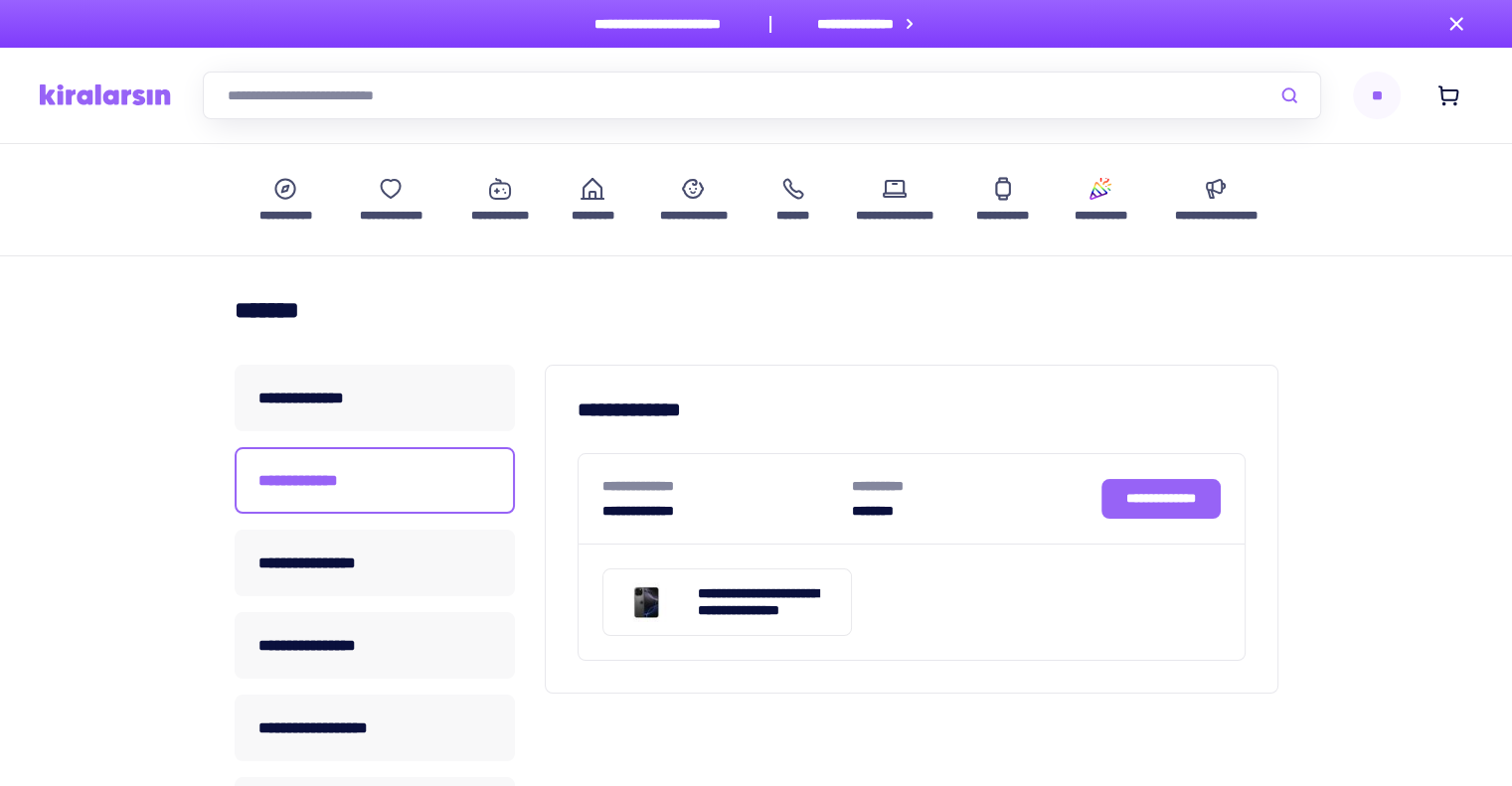 click on "**********" at bounding box center [375, 480] 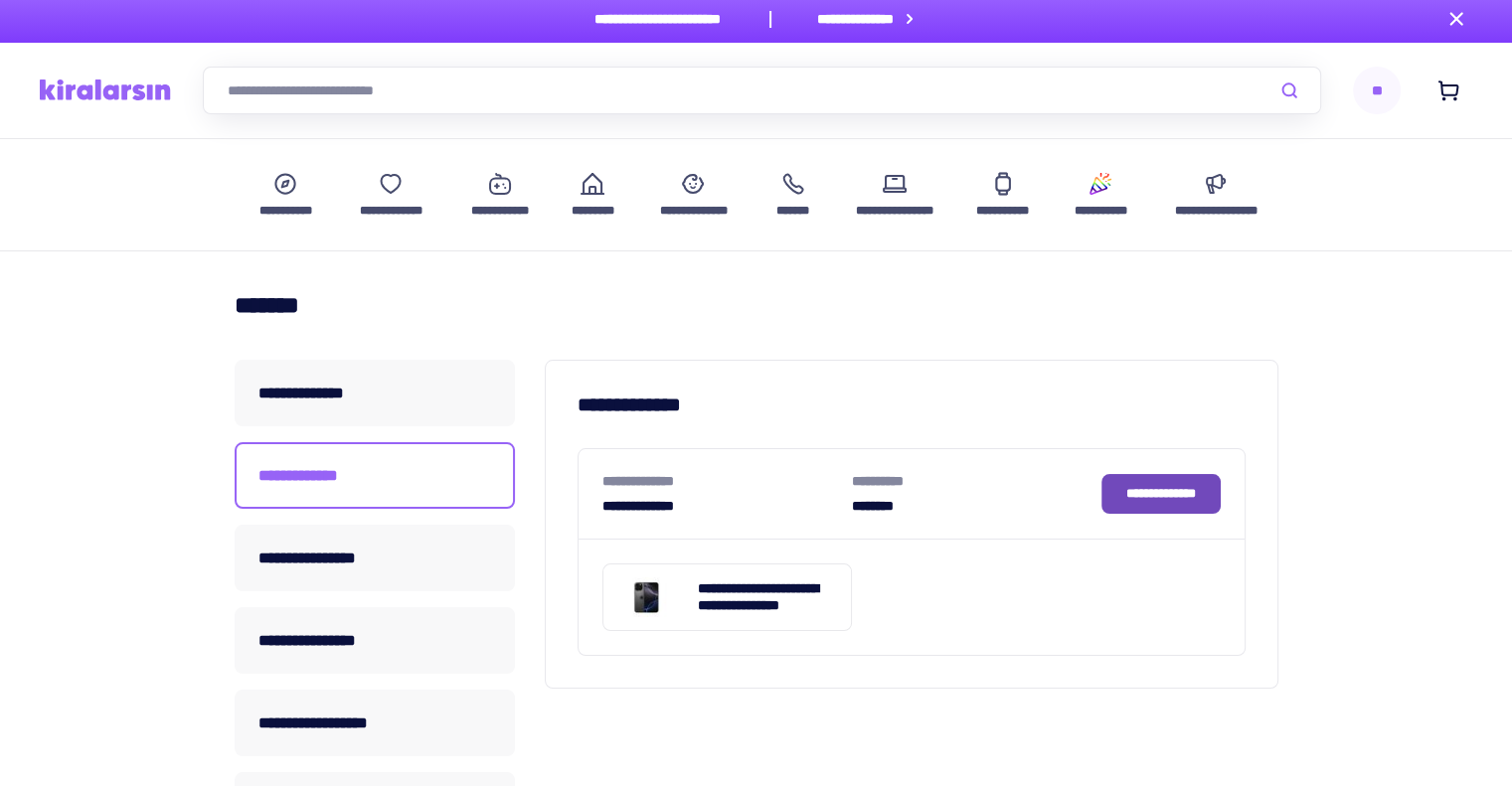 click on "**********" at bounding box center [1161, 494] 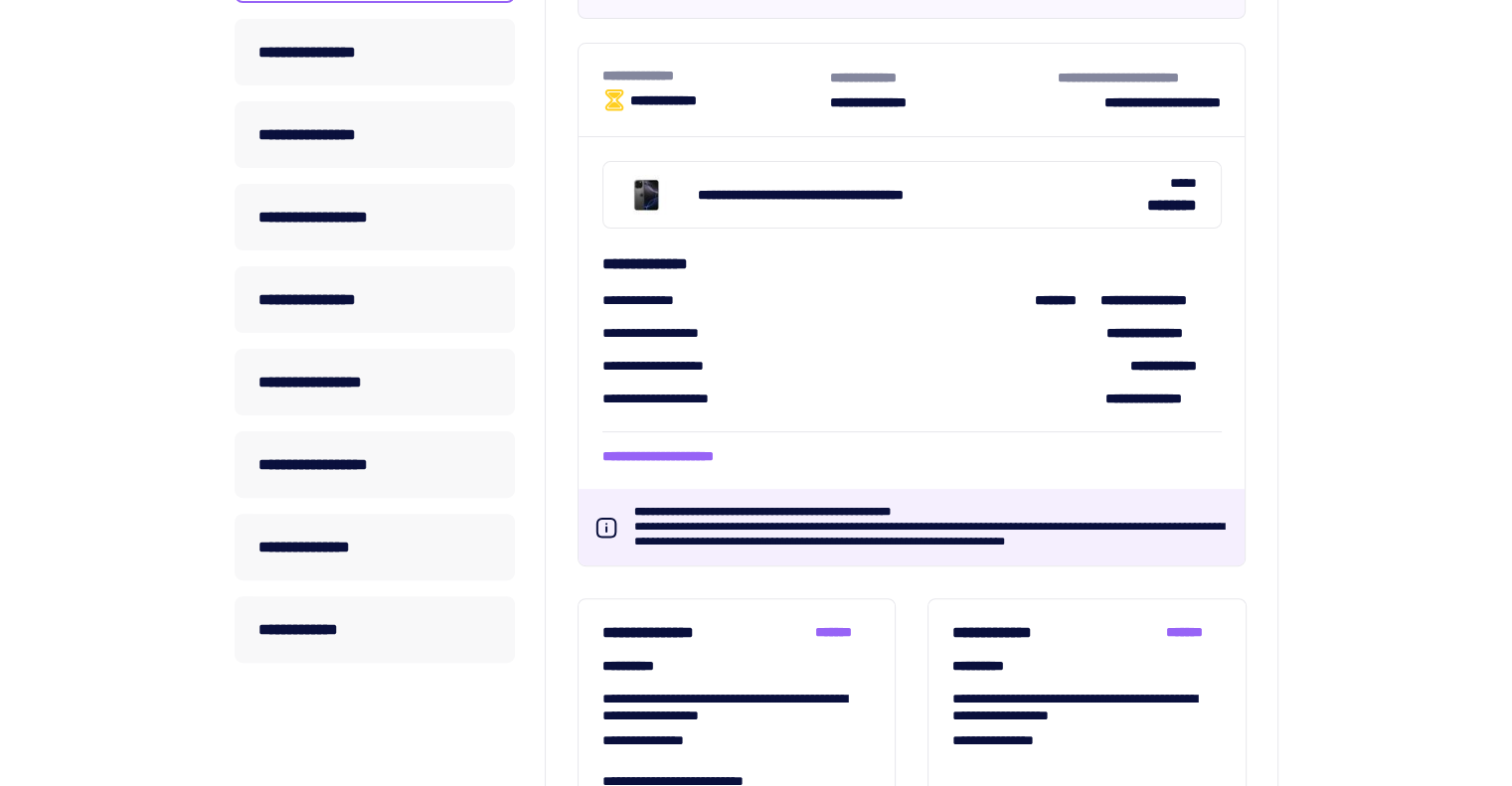 scroll, scrollTop: 515, scrollLeft: 0, axis: vertical 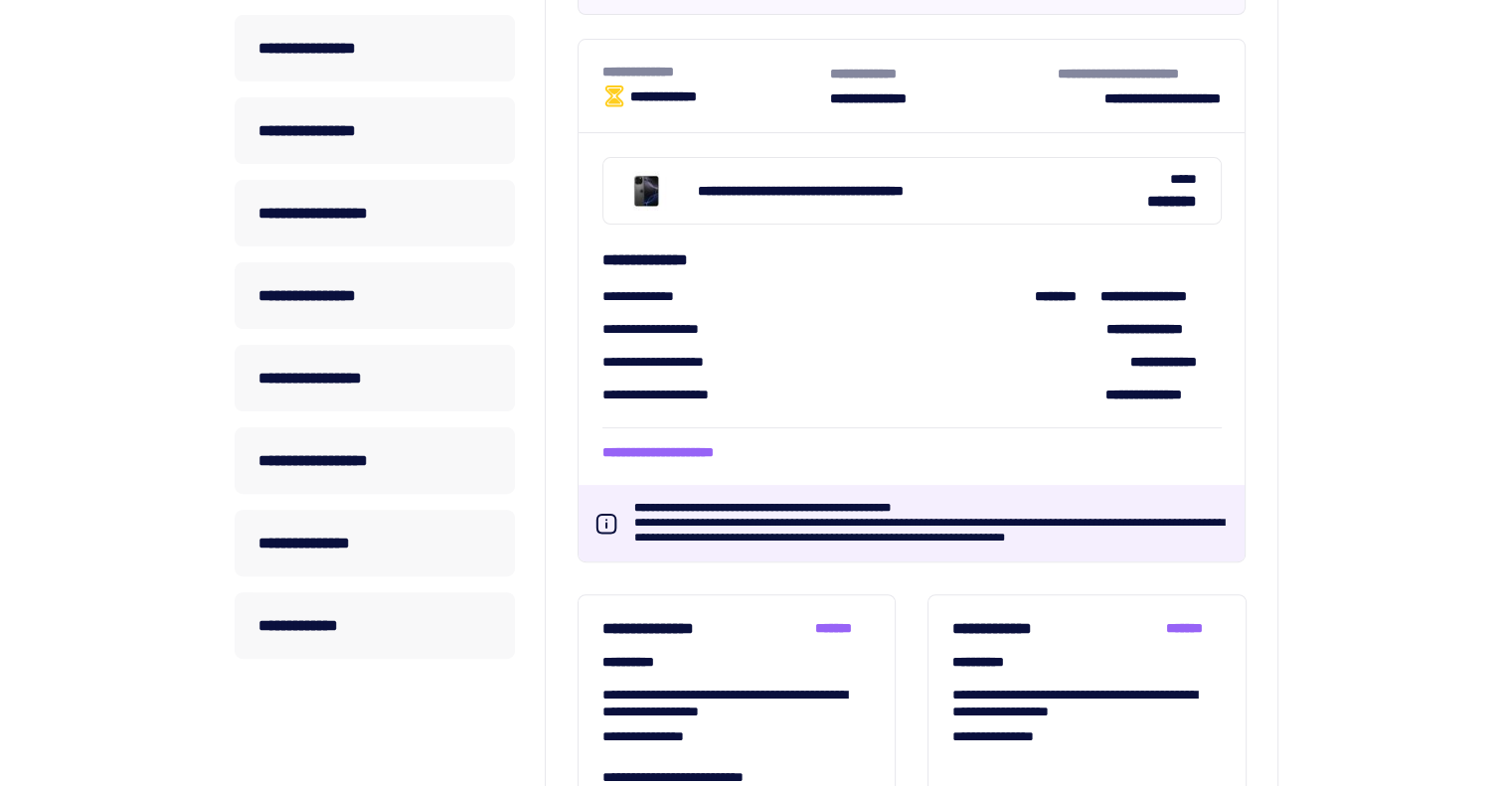 click on "**********" at bounding box center [931, 508] 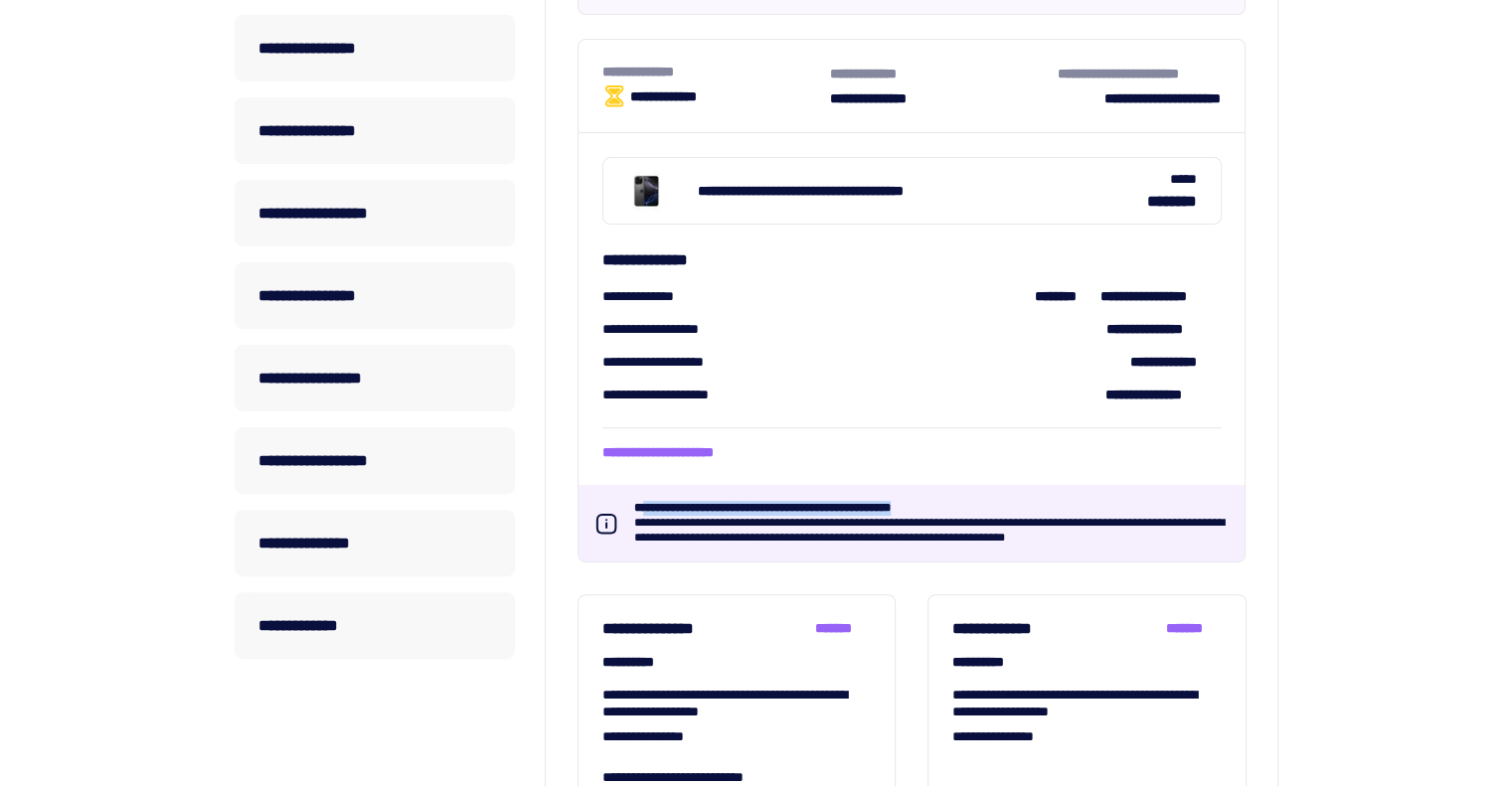 drag, startPoint x: 634, startPoint y: 523, endPoint x: 644, endPoint y: 500, distance: 25.079872 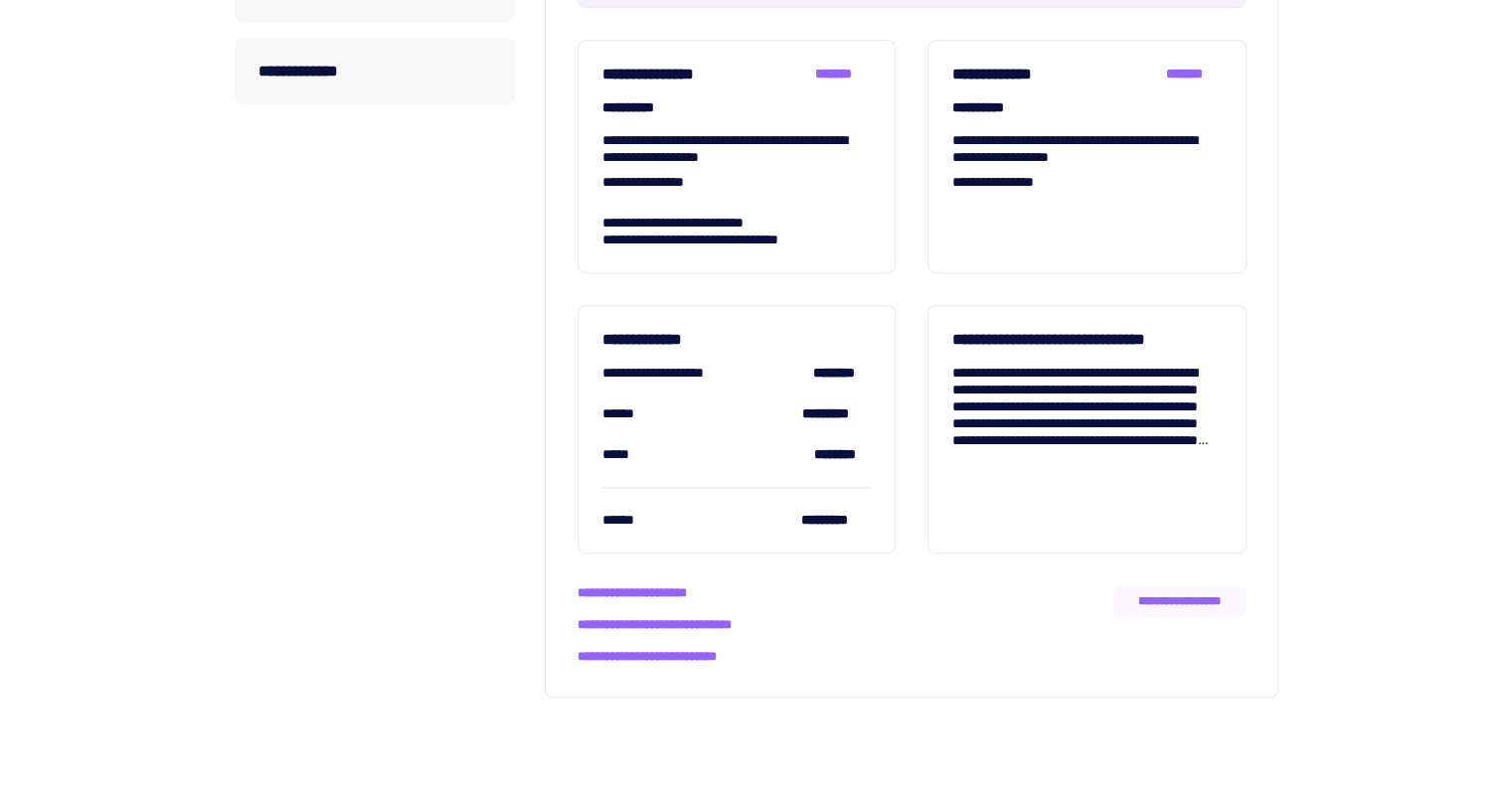 scroll, scrollTop: 1069, scrollLeft: 0, axis: vertical 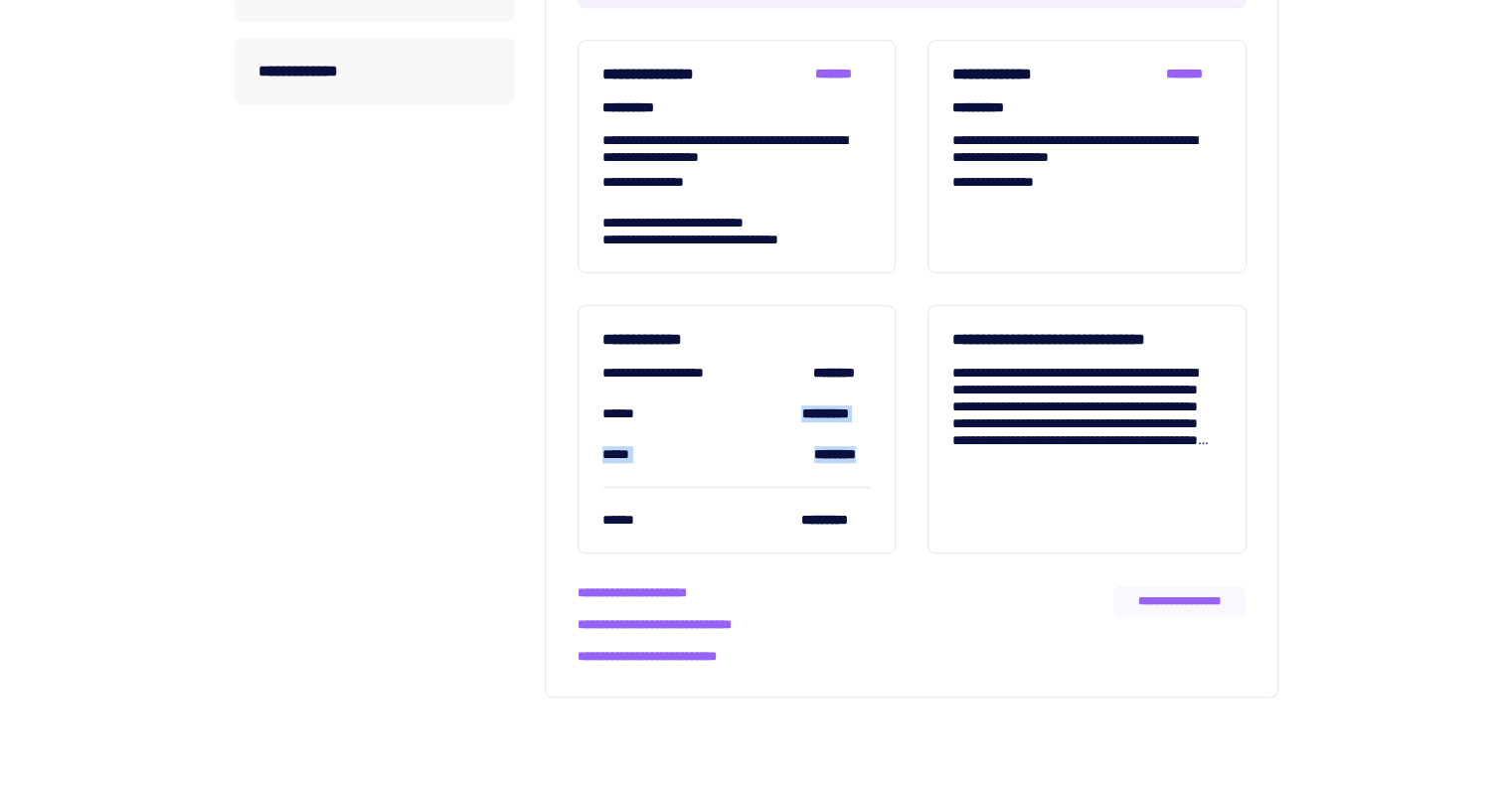 drag, startPoint x: 867, startPoint y: 460, endPoint x: 774, endPoint y: 411, distance: 105.11898 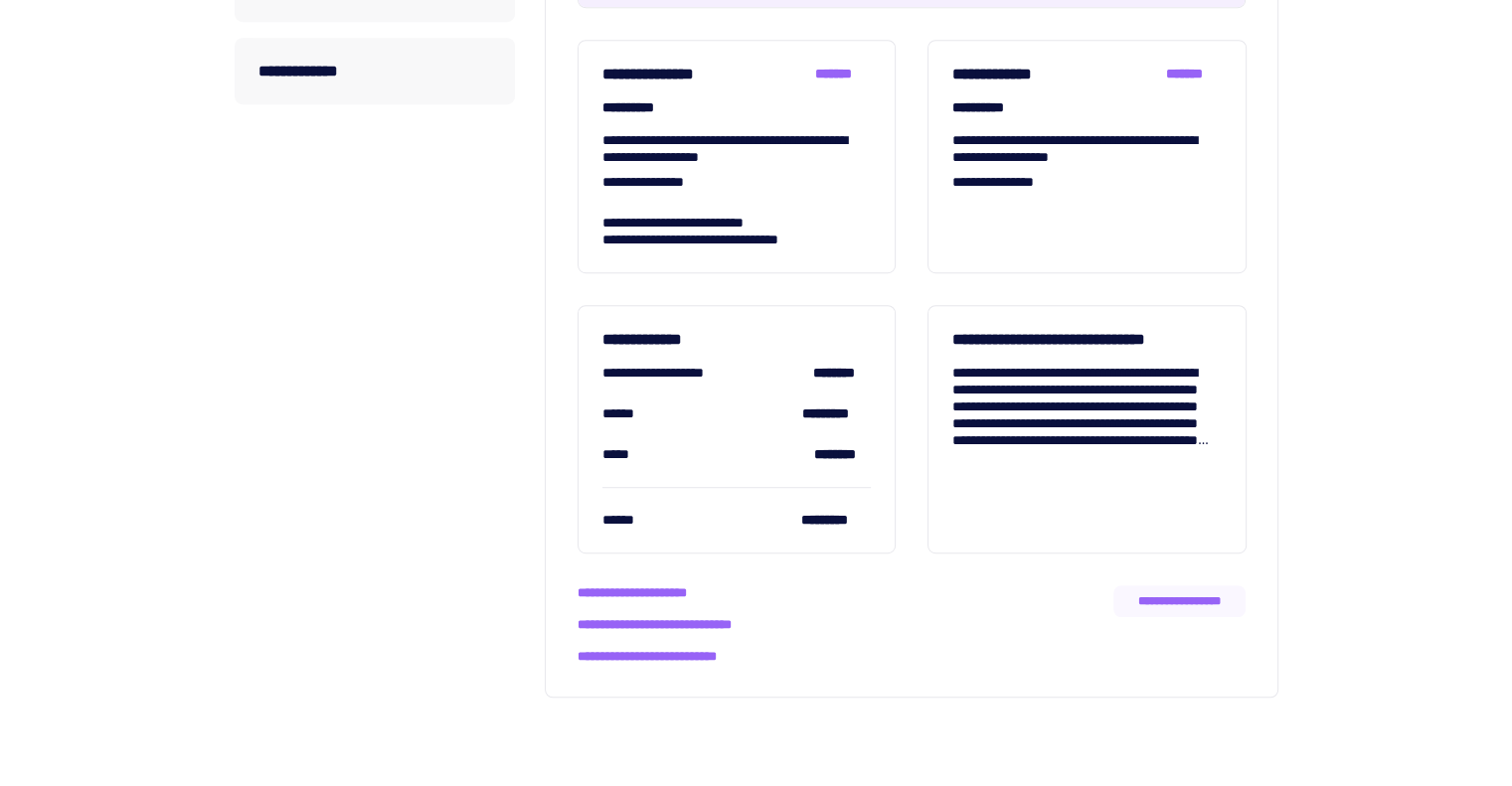 click on "**********" at bounding box center [912, -4] 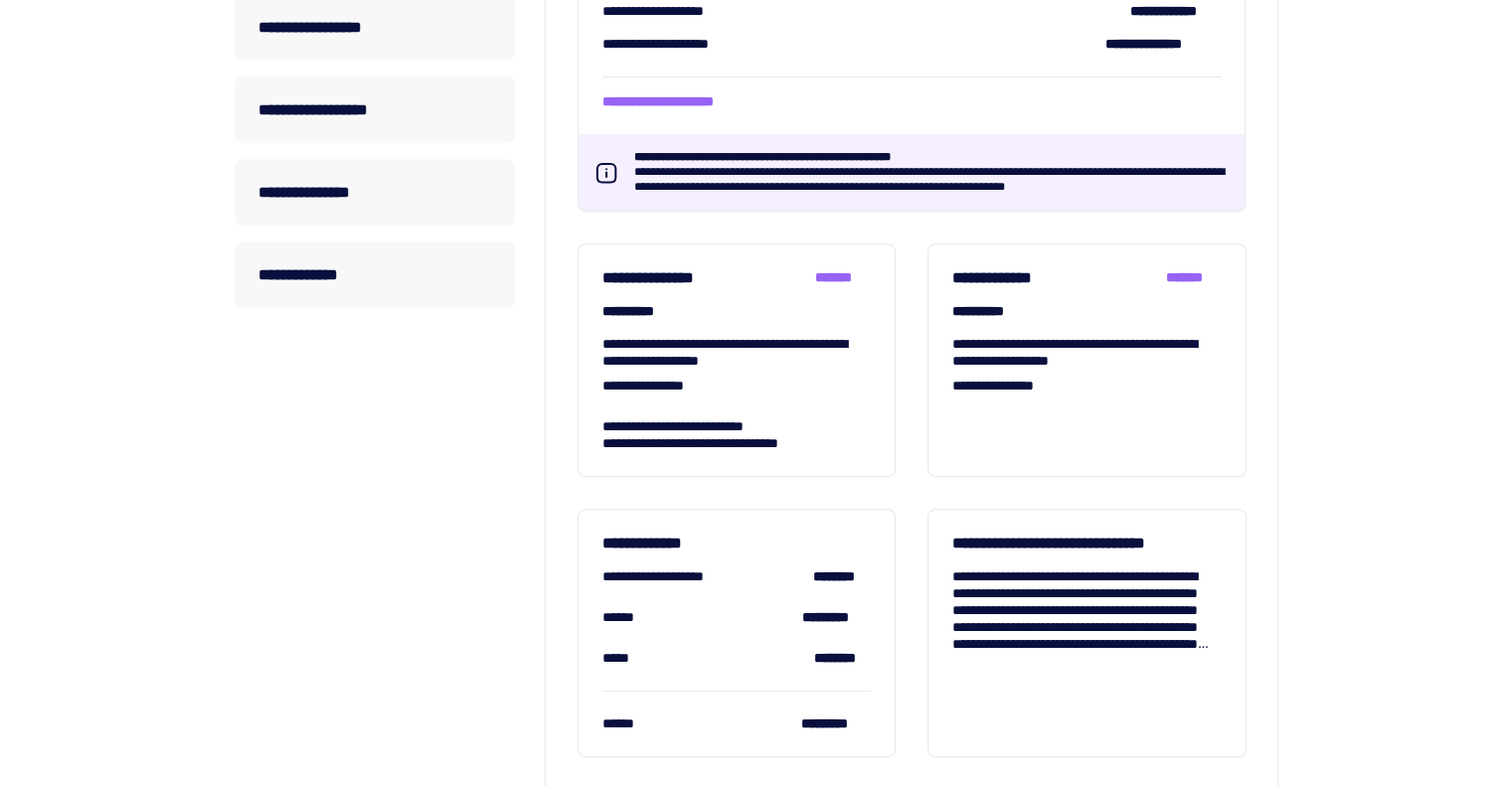 scroll, scrollTop: 874, scrollLeft: 0, axis: vertical 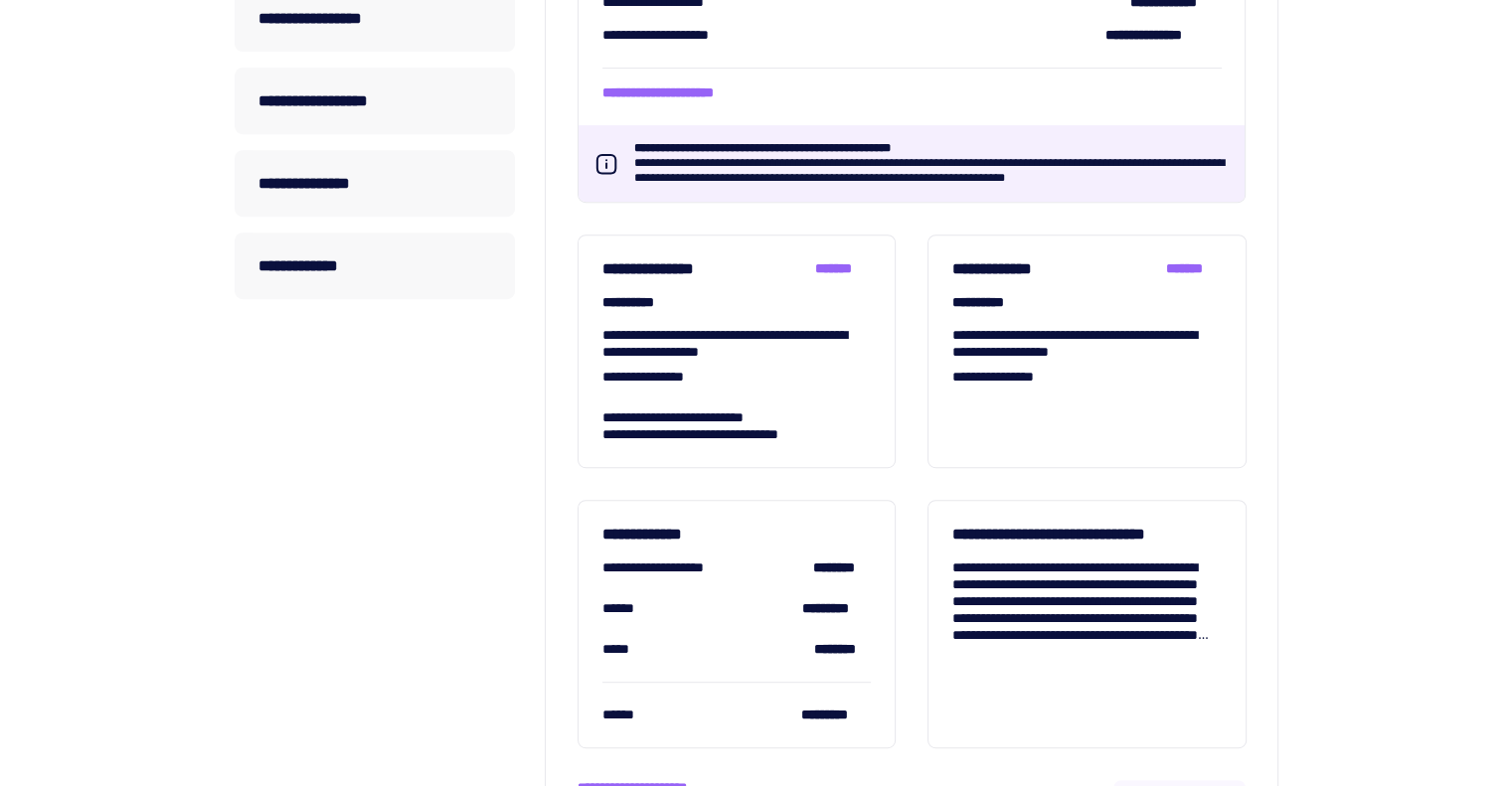 click on "**********" at bounding box center (756, 157) 